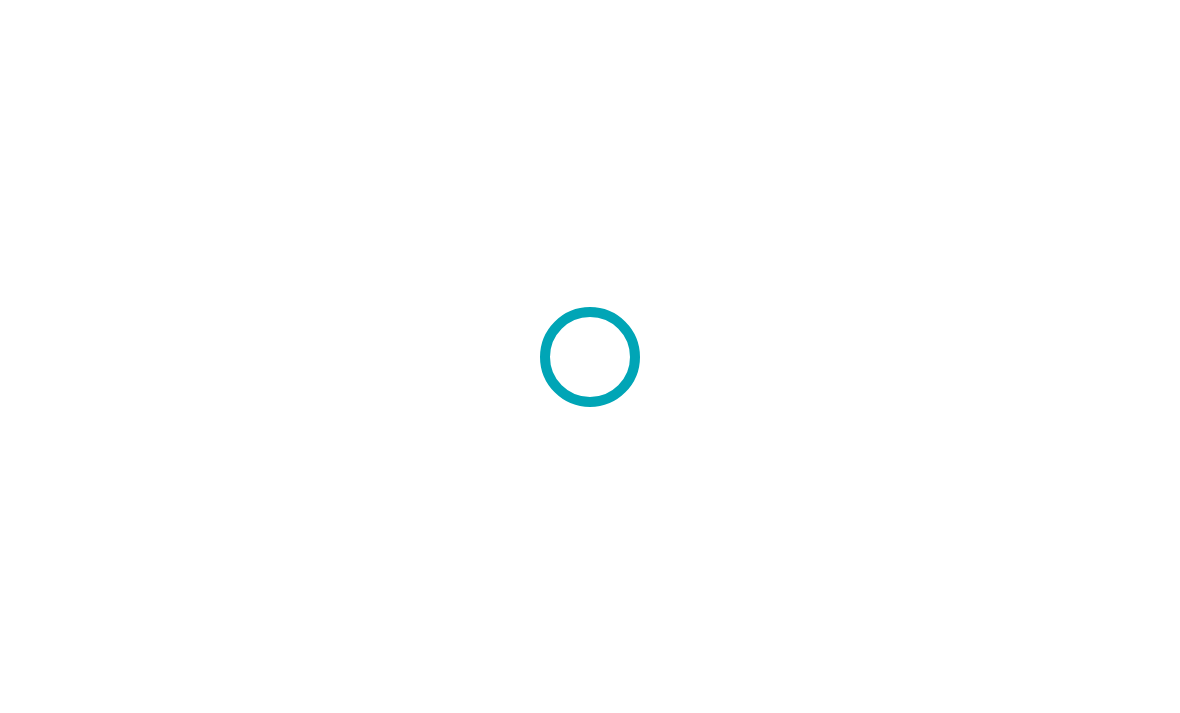 scroll, scrollTop: 0, scrollLeft: 0, axis: both 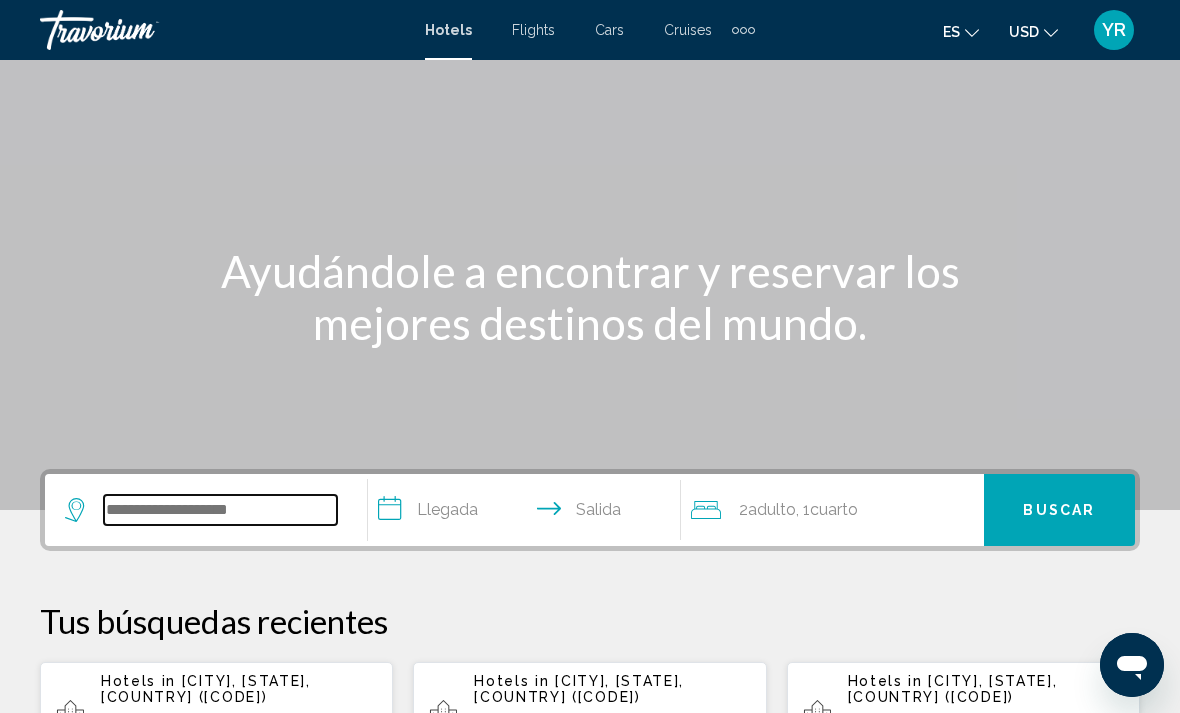click at bounding box center (220, 510) 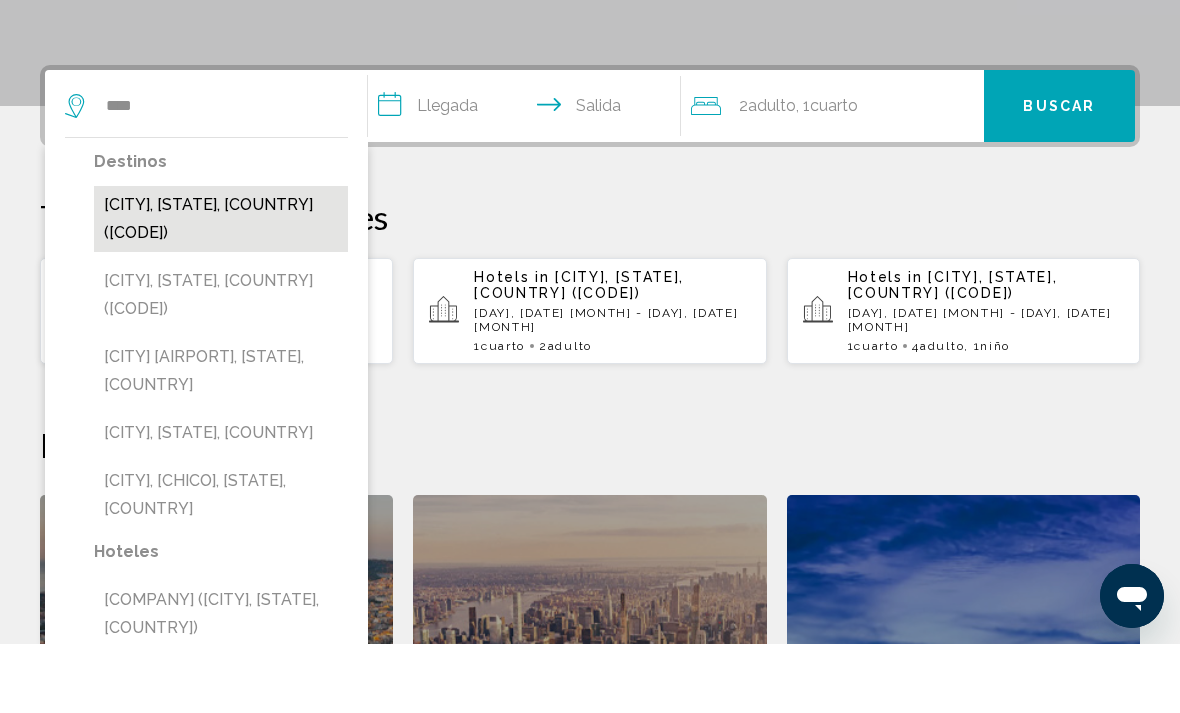click on "[CITY], [STATE], [COUNTRY] ([CODE])" at bounding box center [221, 288] 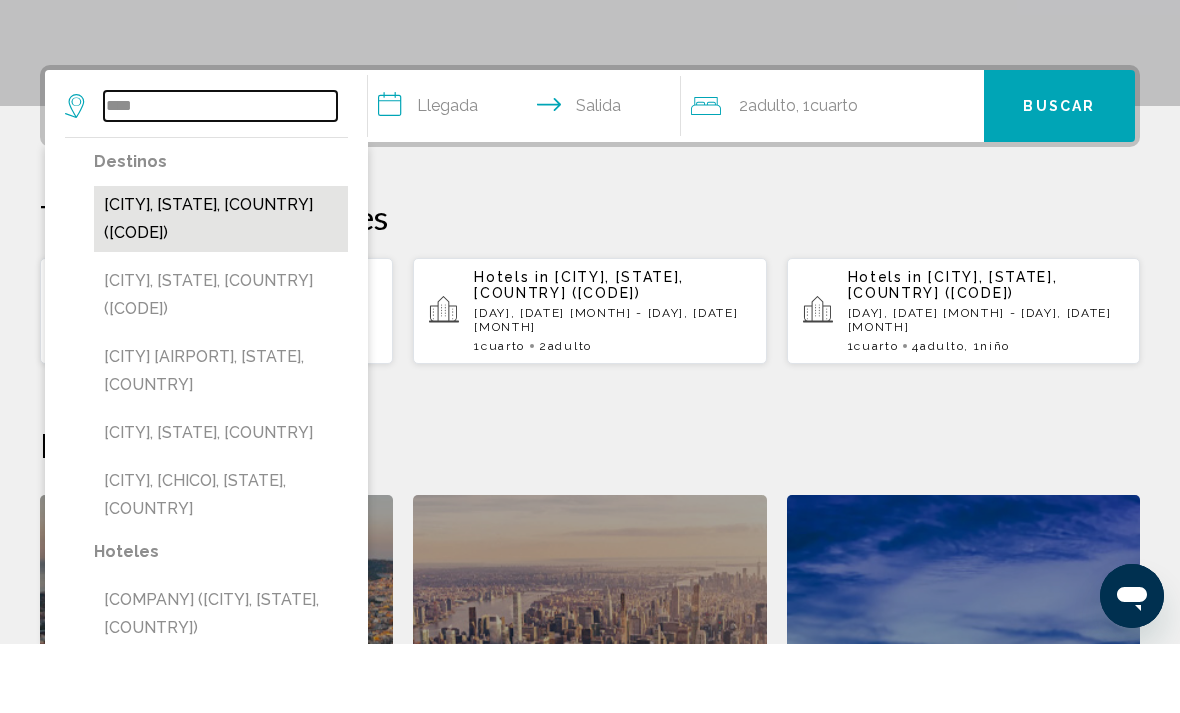 type on "**********" 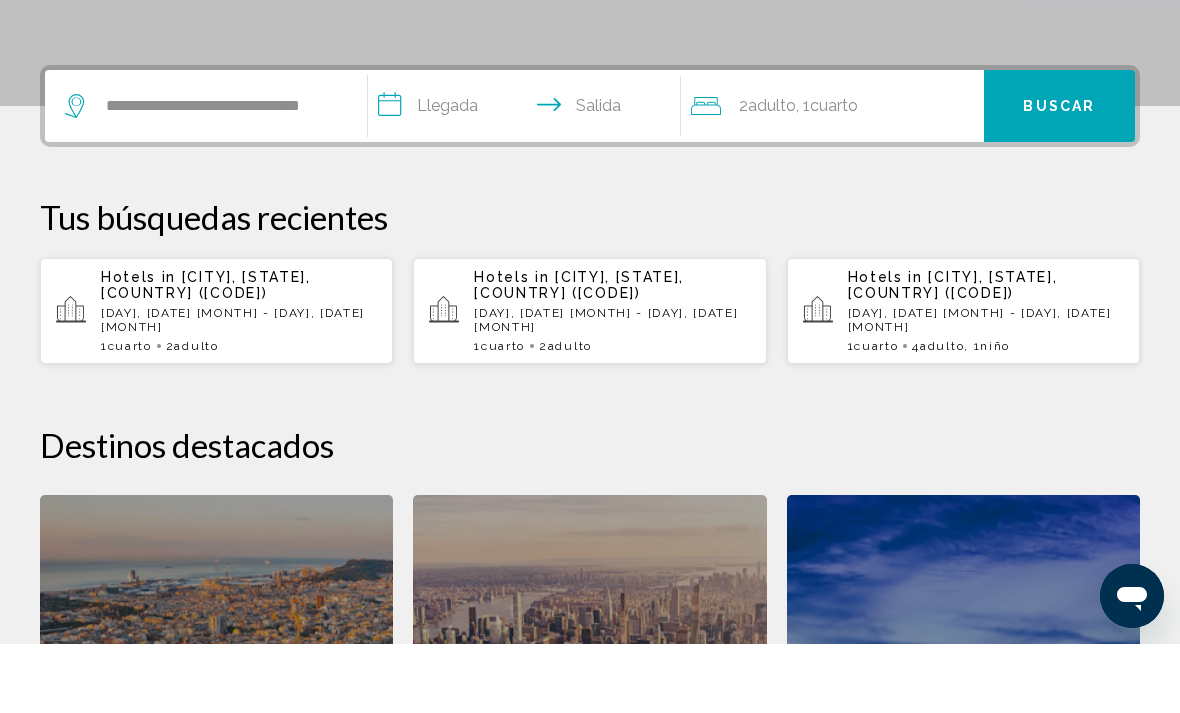 click on "**********" at bounding box center (528, 178) 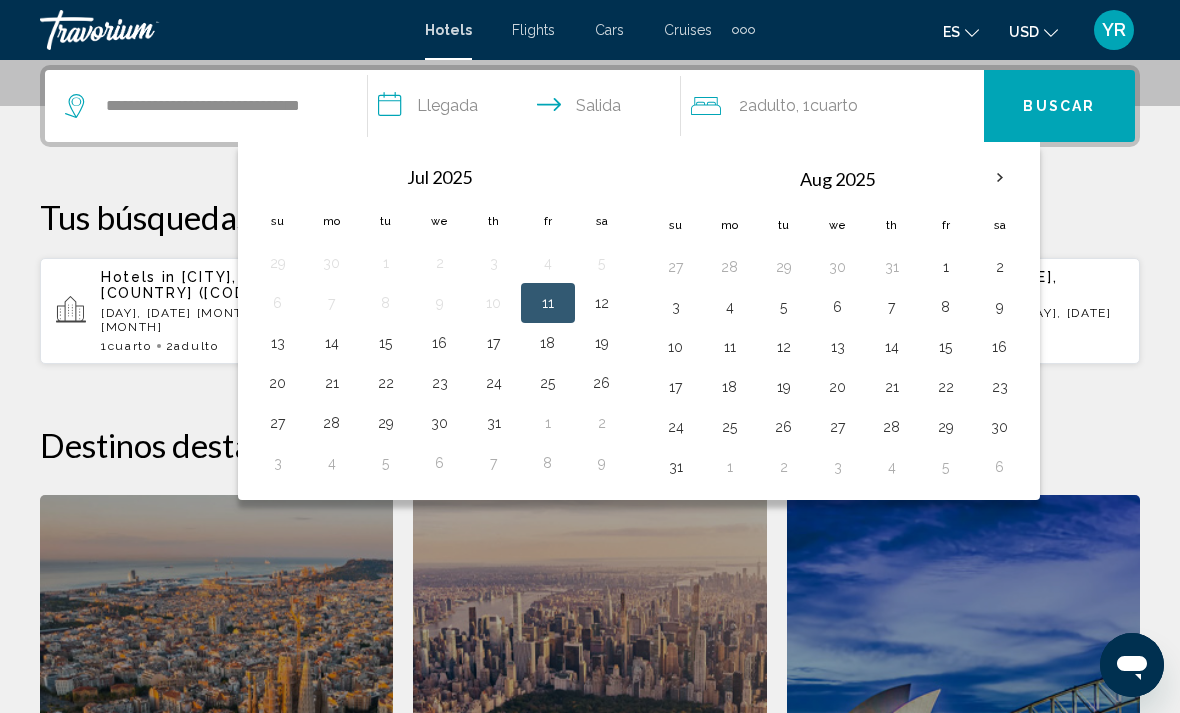 click at bounding box center (1000, 178) 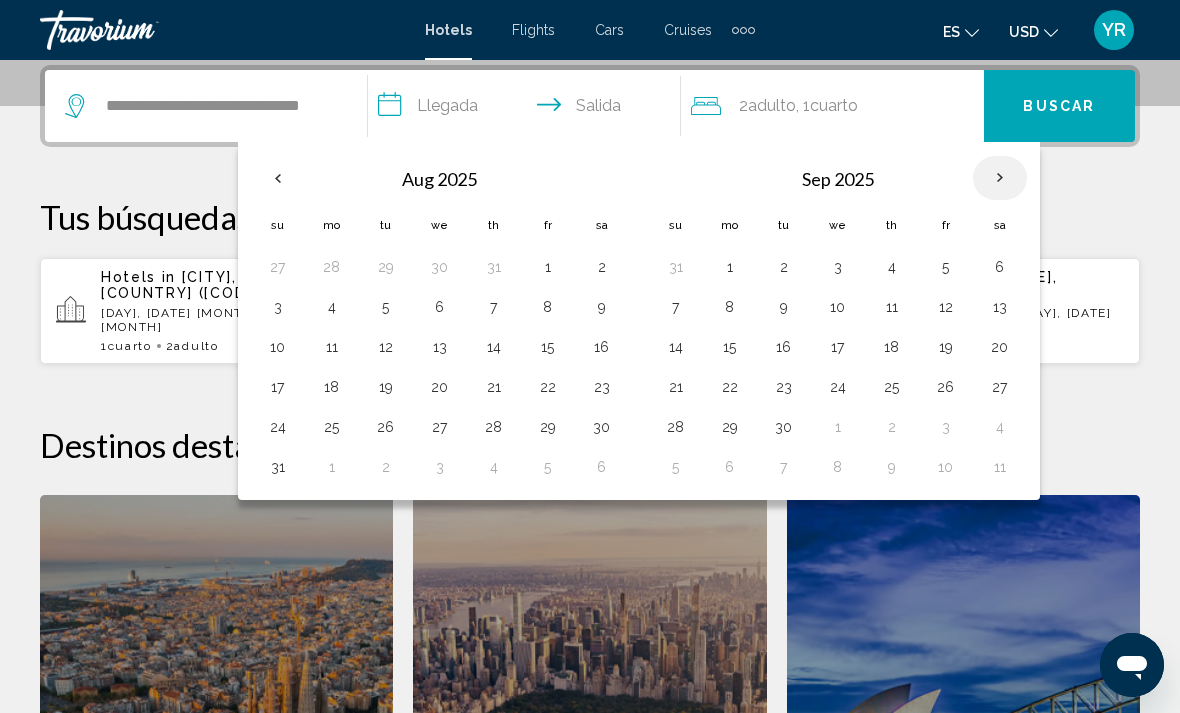 click at bounding box center (1000, 178) 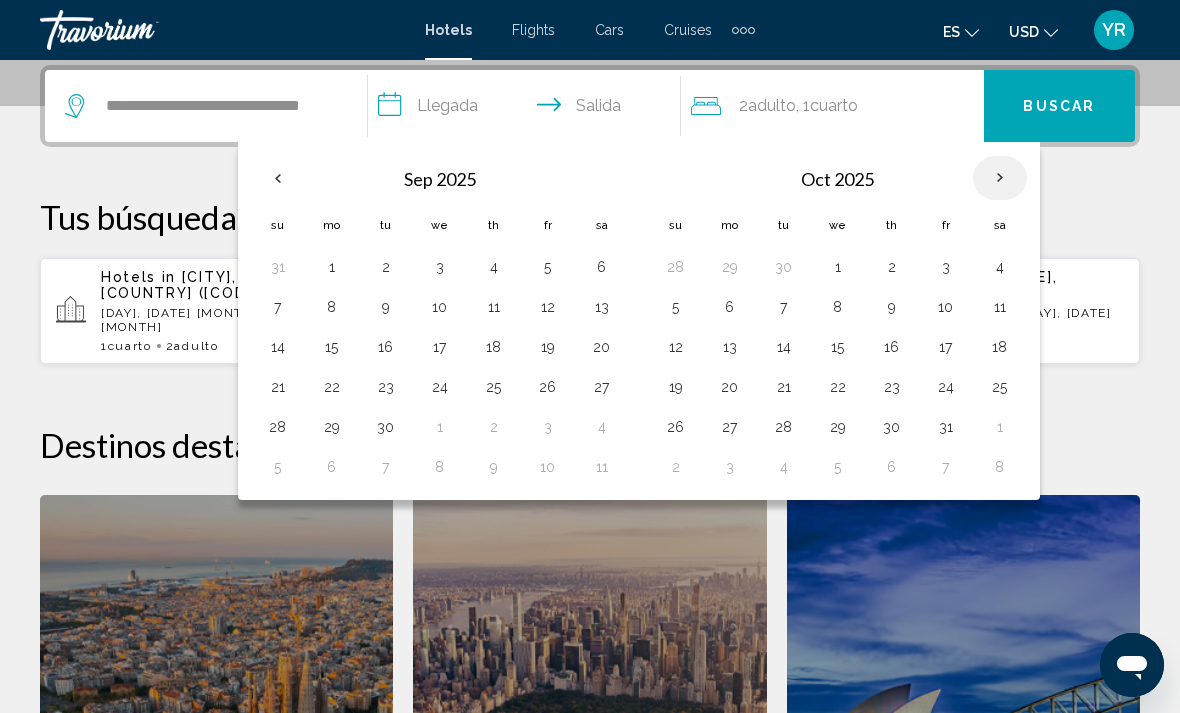 click at bounding box center [1000, 178] 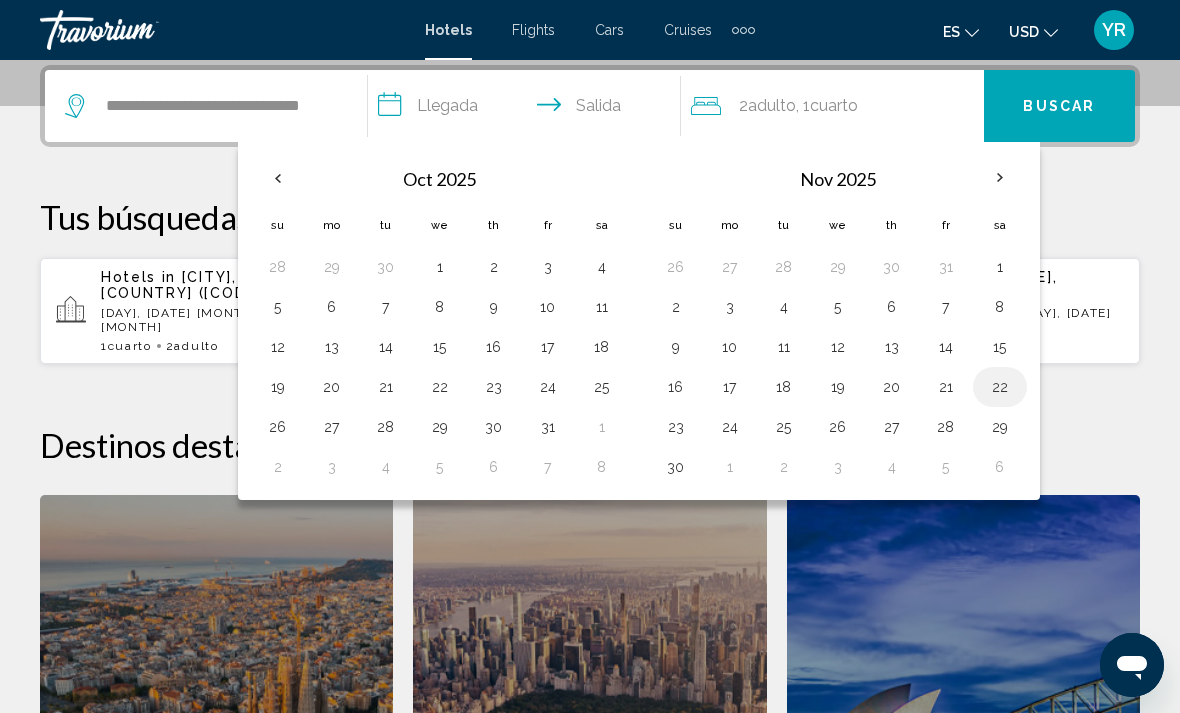 click on "22" at bounding box center (1000, 387) 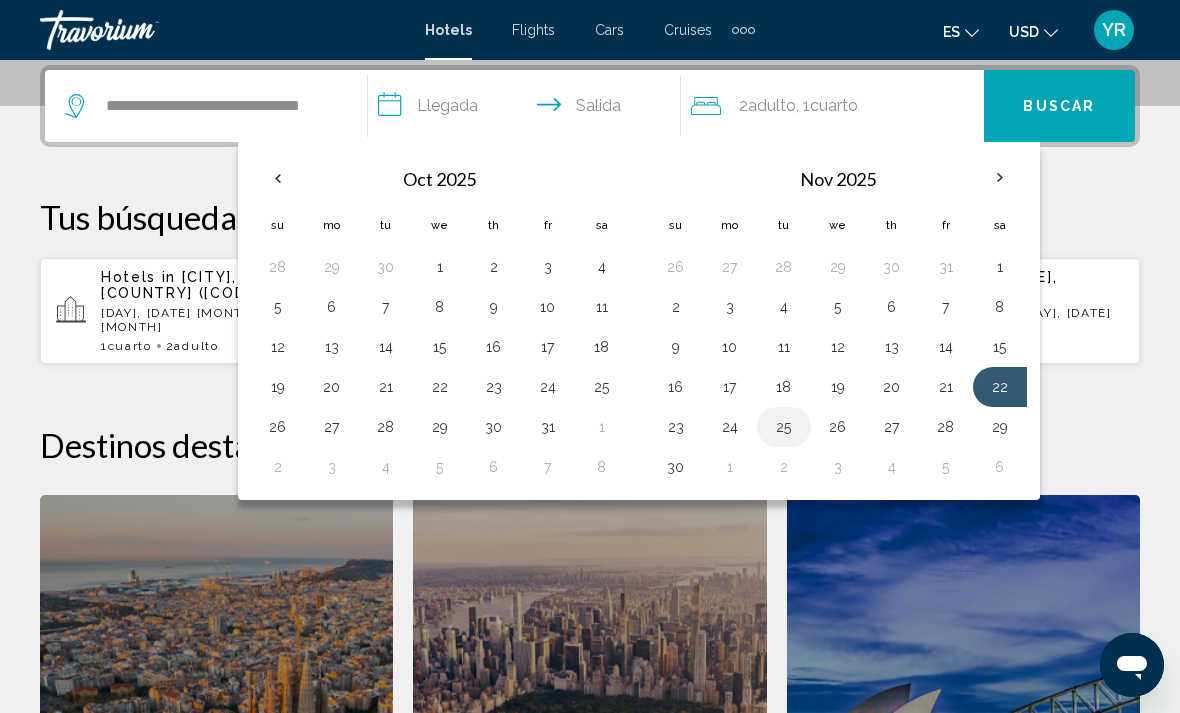 click on "25" at bounding box center (784, 427) 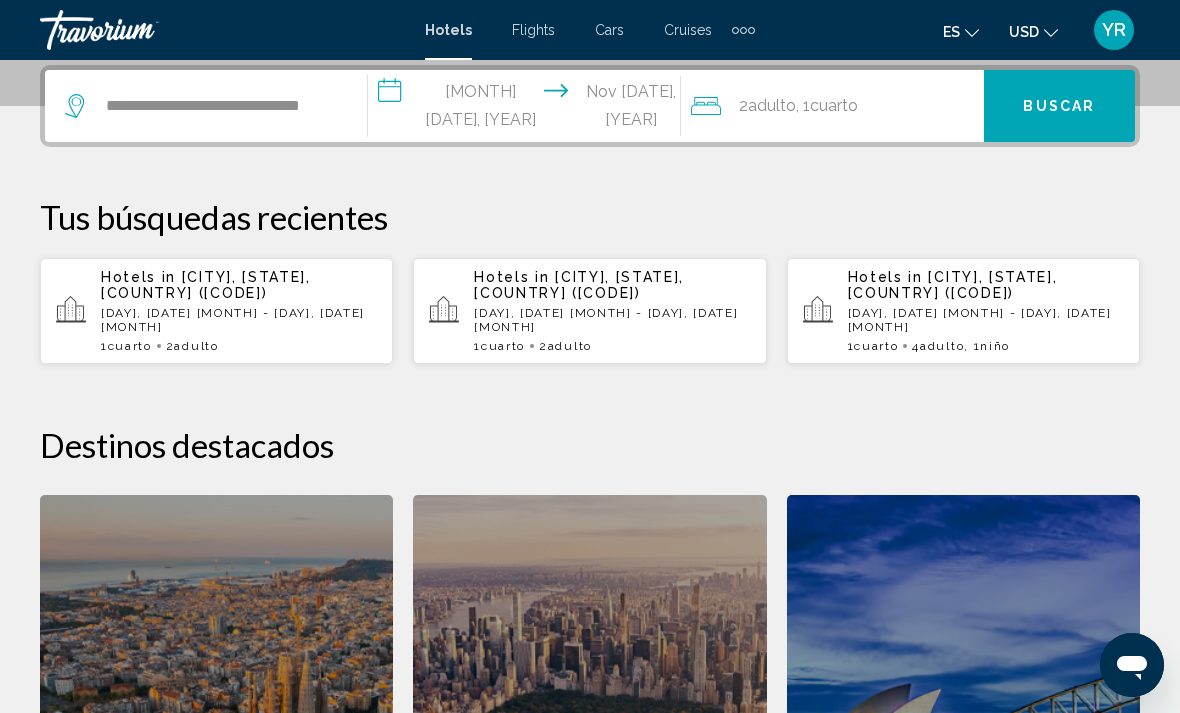 click on "2  Adulto Adulto , 1  Cuarto habitaciones" 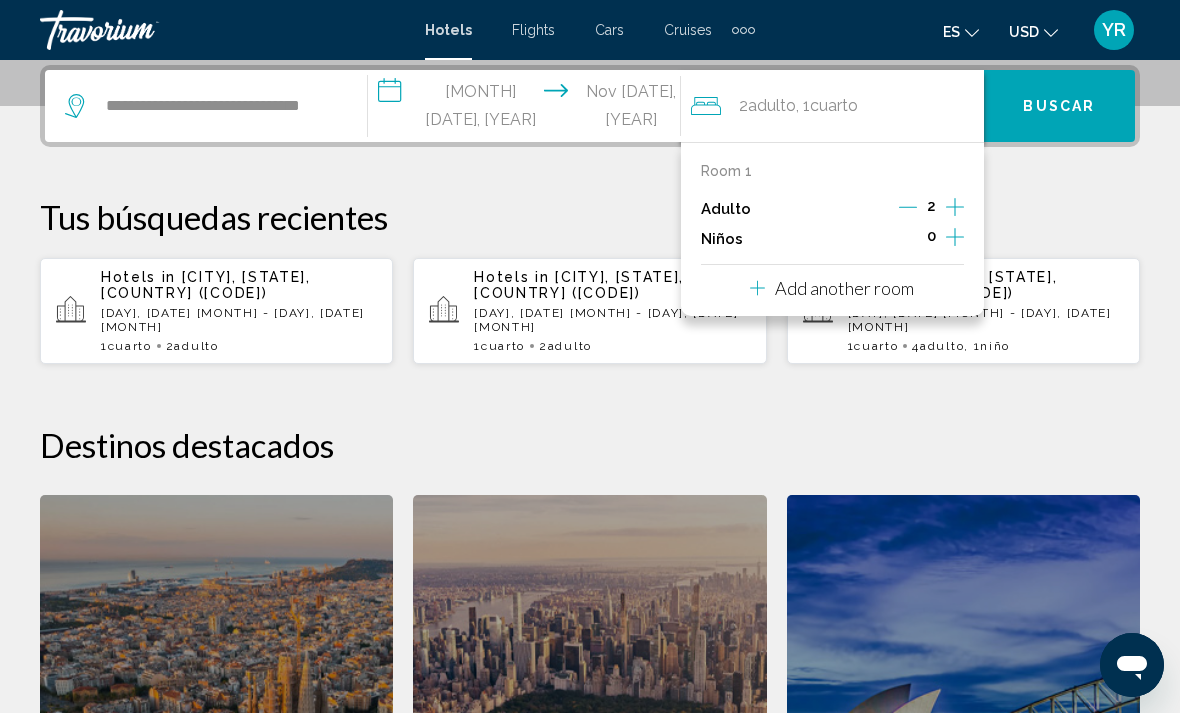 click at bounding box center (955, 239) 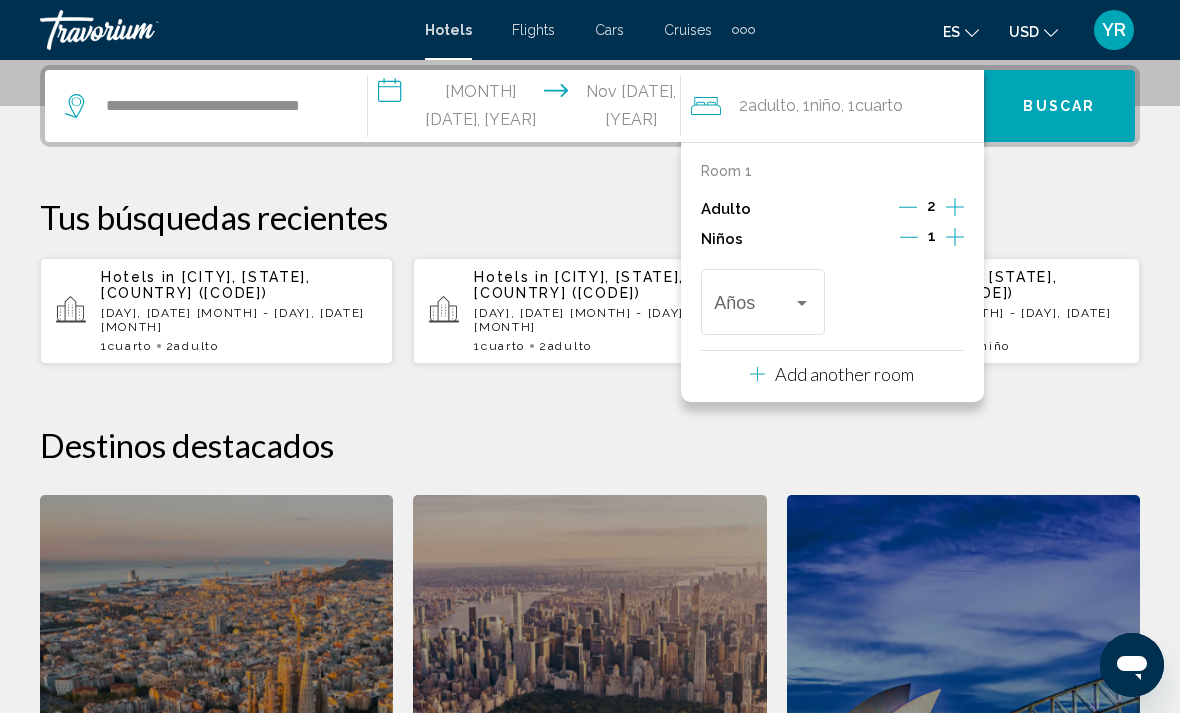 click 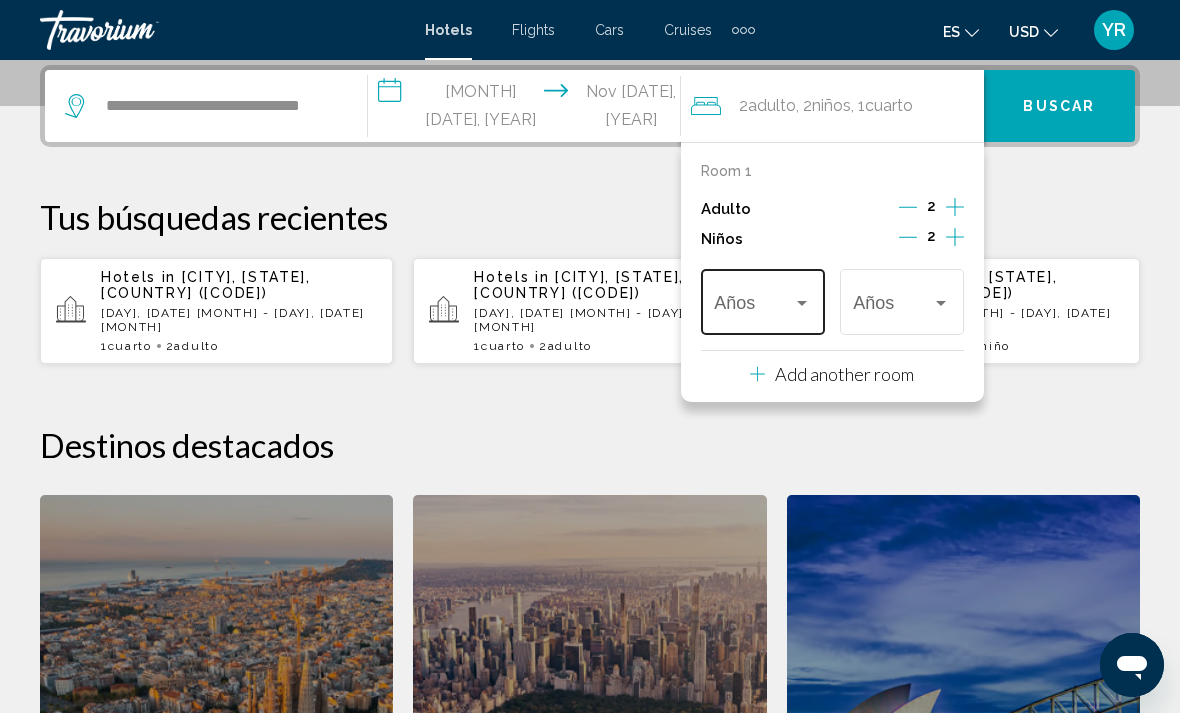 click at bounding box center [802, 303] 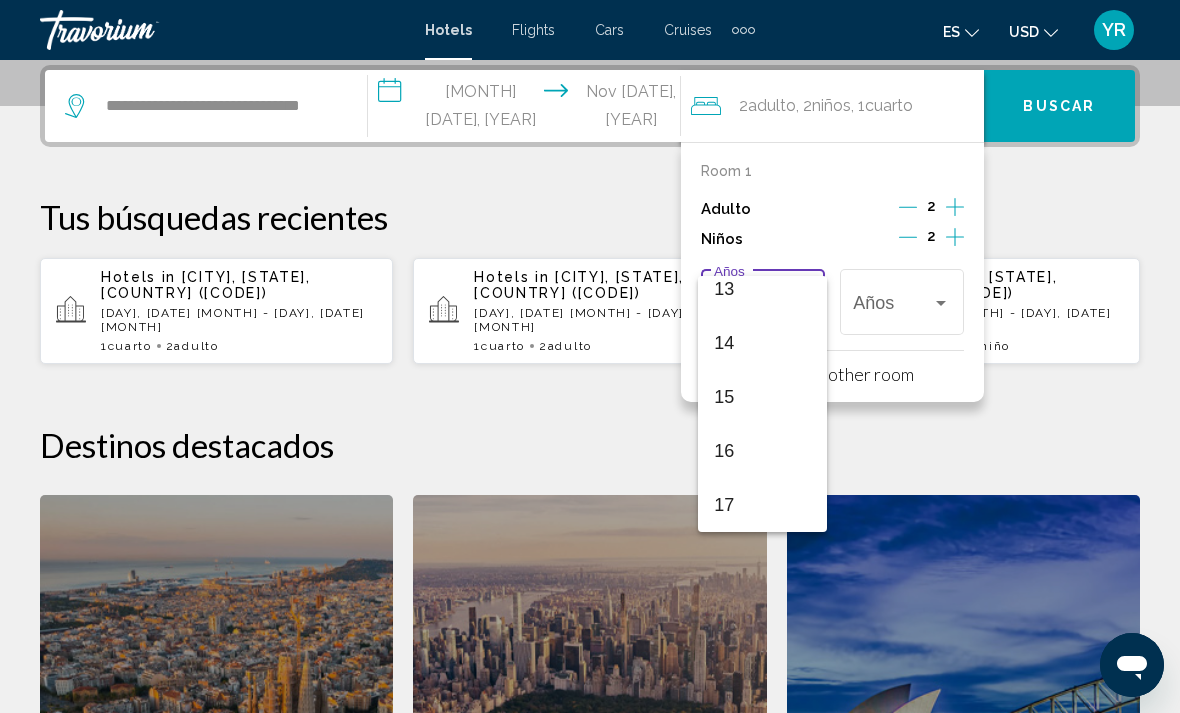 scroll, scrollTop: 716, scrollLeft: 0, axis: vertical 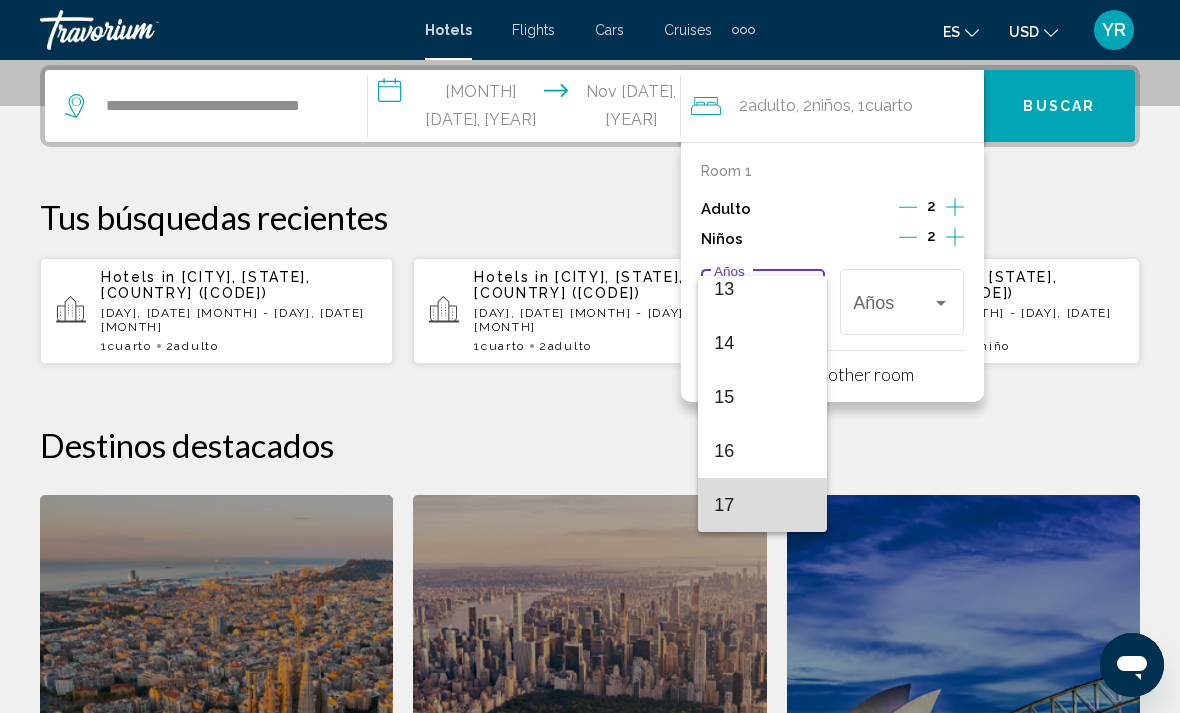 click on "17" at bounding box center [762, 505] 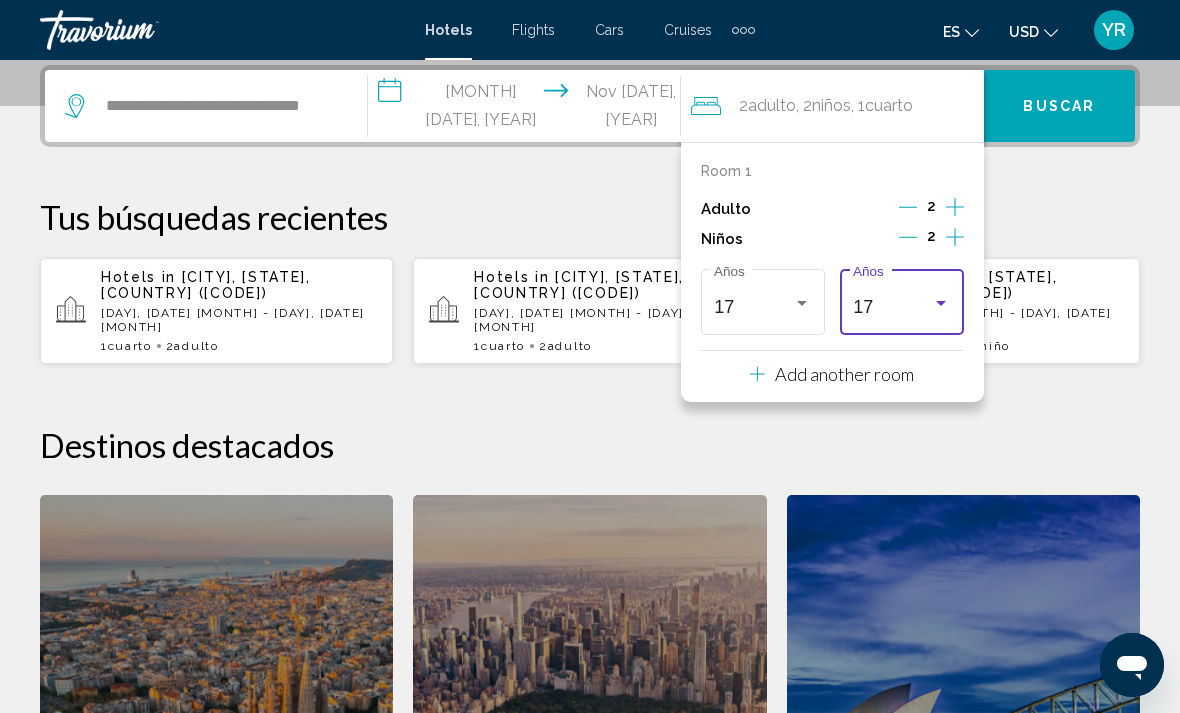 click at bounding box center (941, 303) 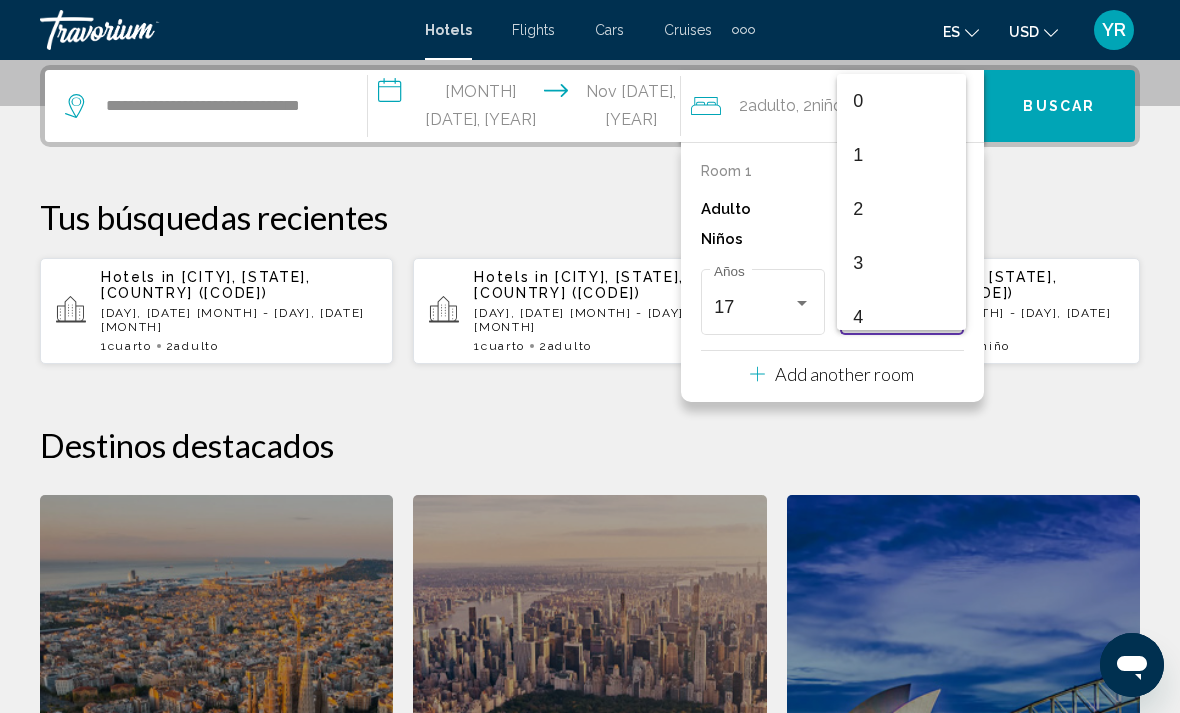 scroll, scrollTop: 716, scrollLeft: 0, axis: vertical 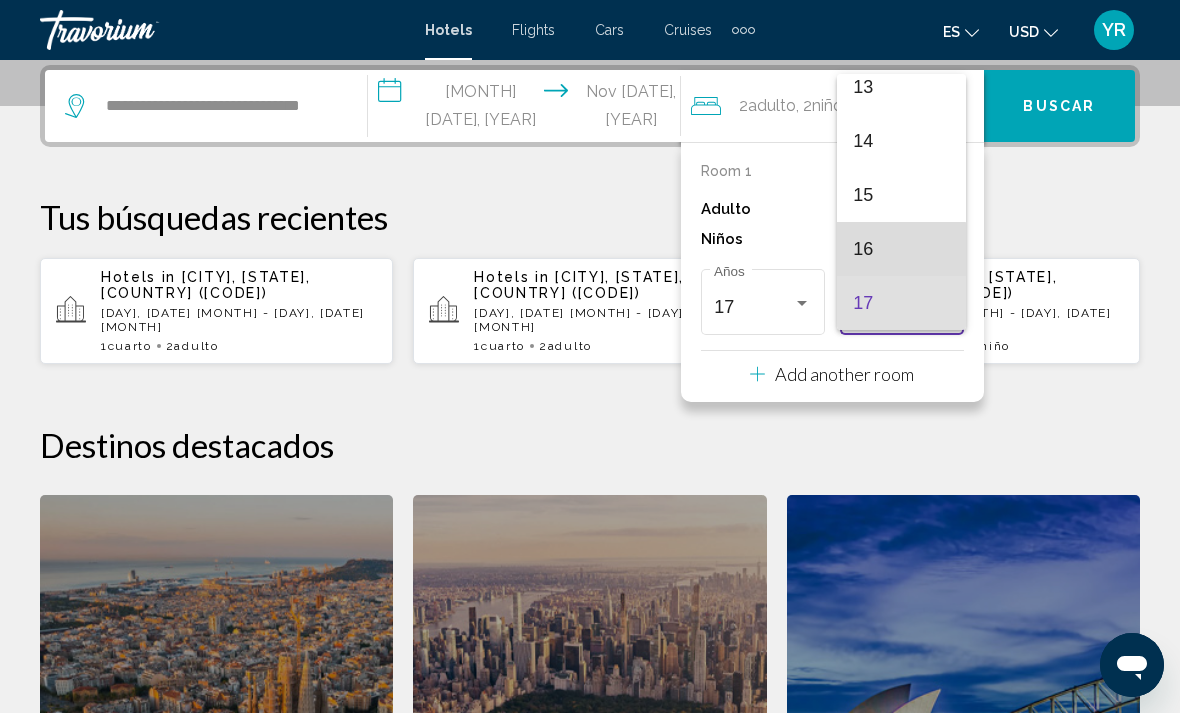 click on "16" at bounding box center (901, 249) 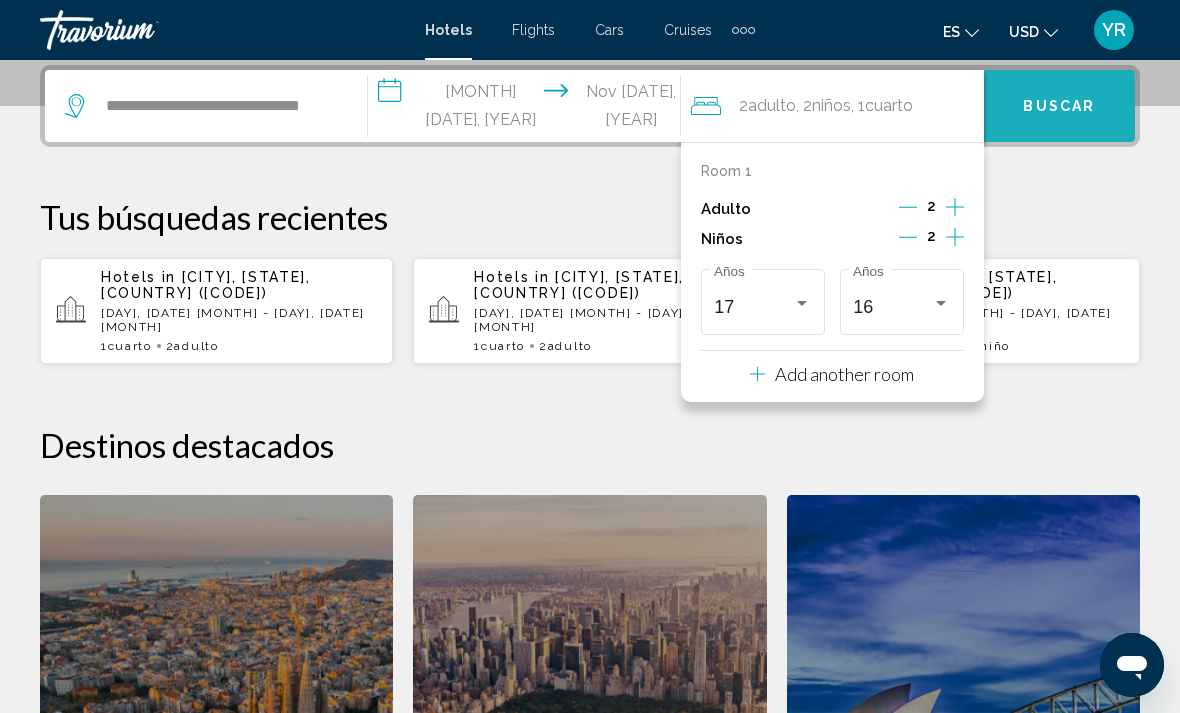 click on "Buscar" at bounding box center (1059, 106) 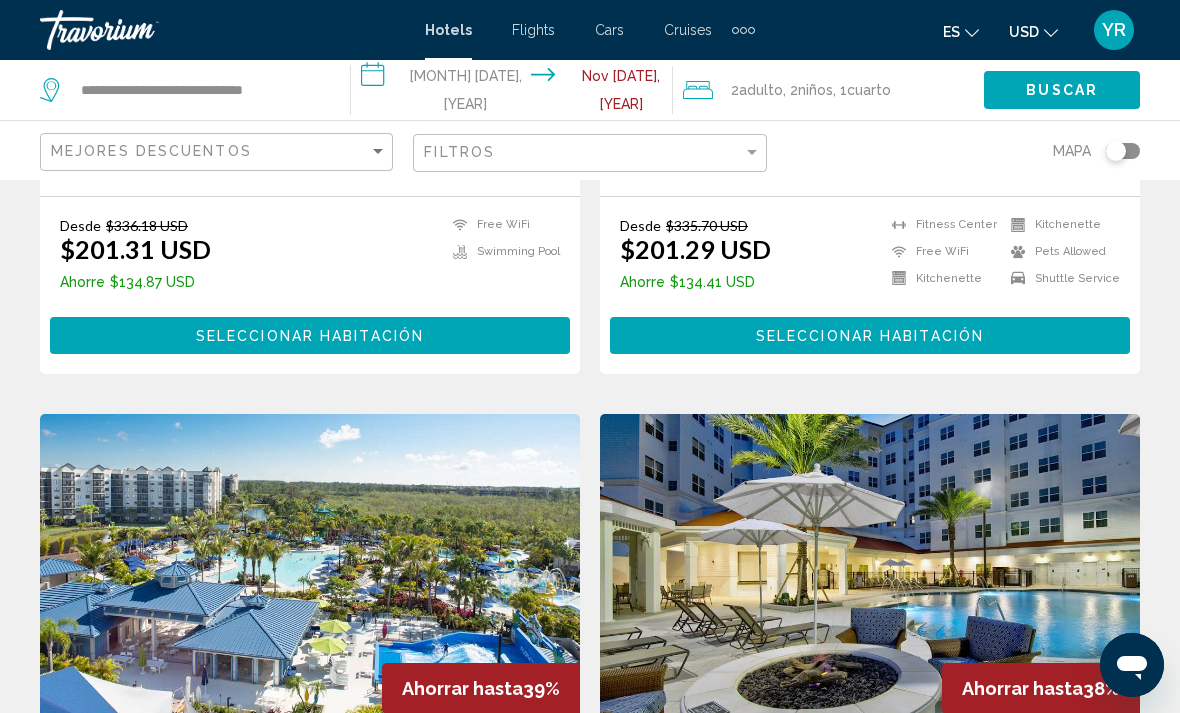 scroll, scrollTop: 3442, scrollLeft: 0, axis: vertical 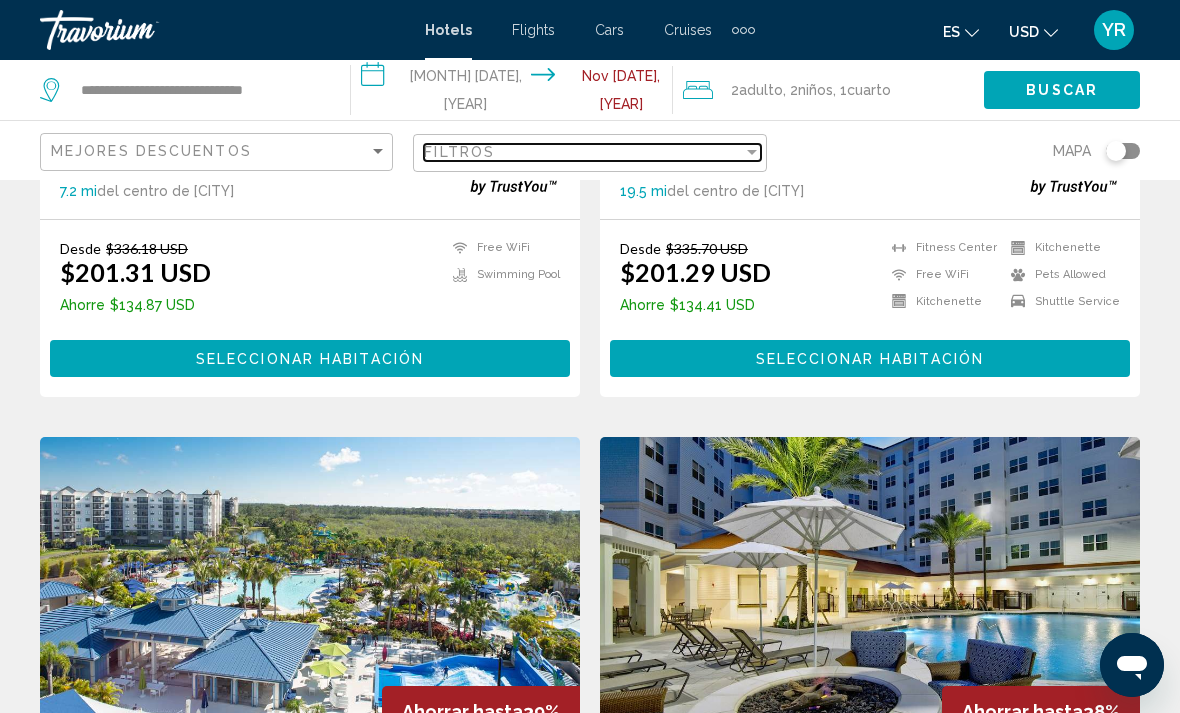 click on "Filtros" at bounding box center [583, 152] 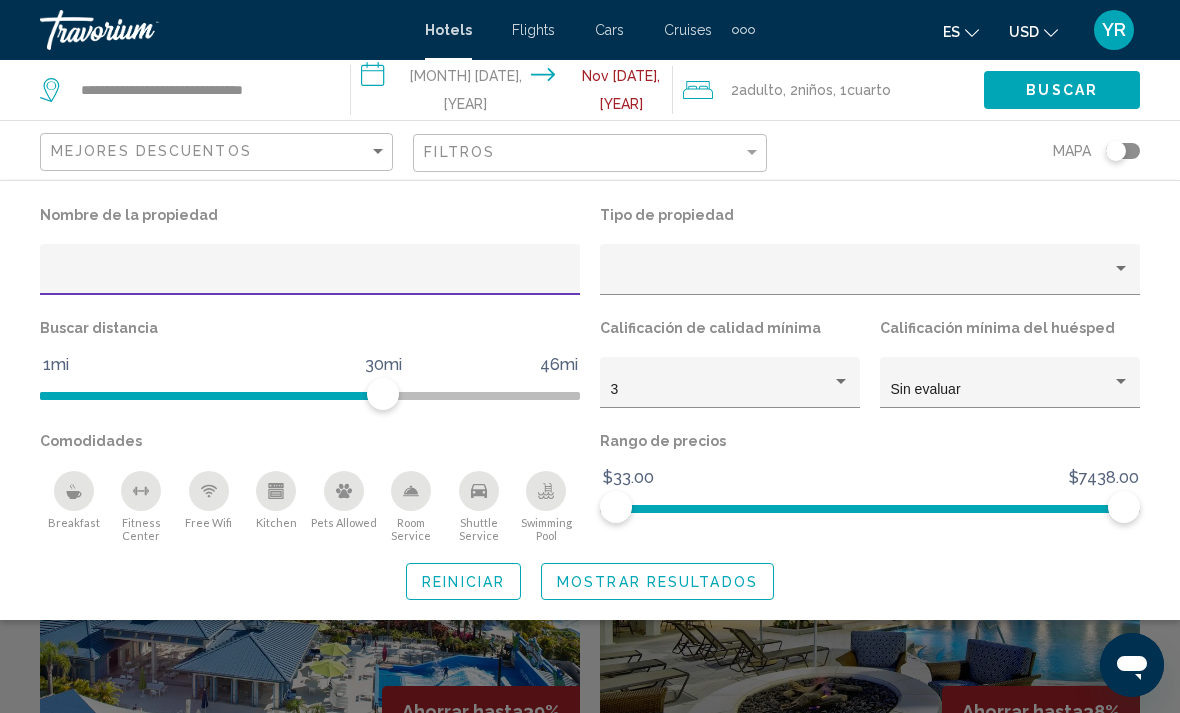 click at bounding box center (310, 277) 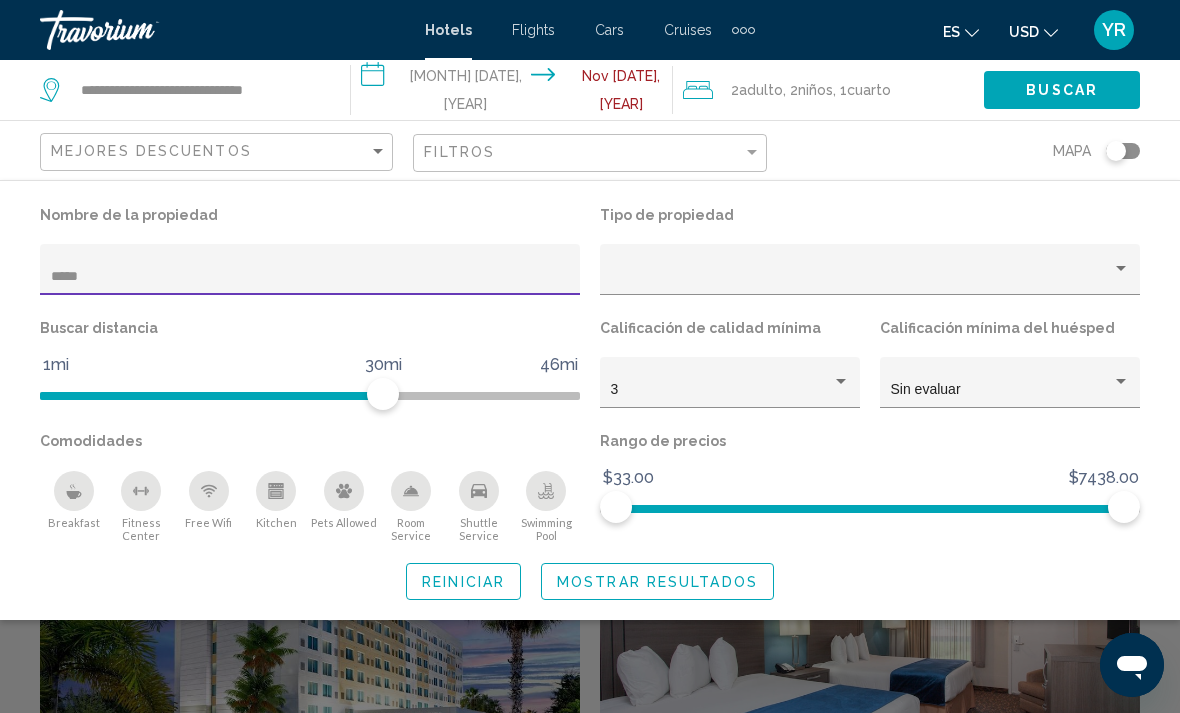 type on "******" 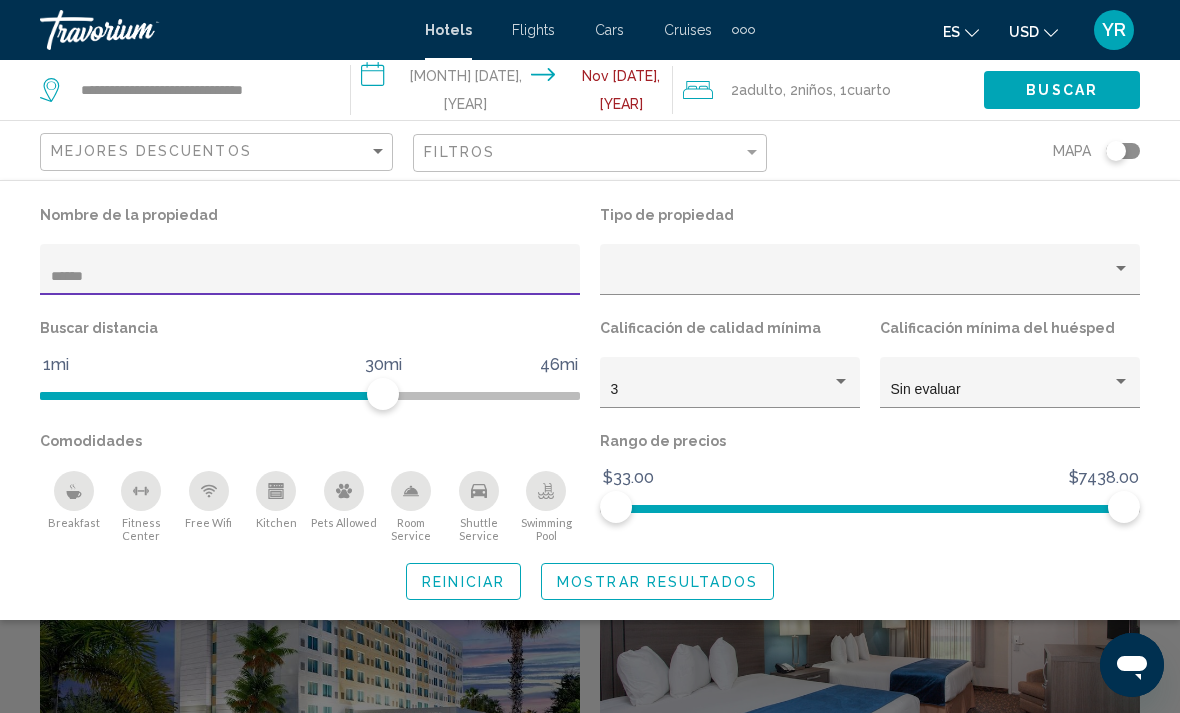 scroll, scrollTop: 575, scrollLeft: 0, axis: vertical 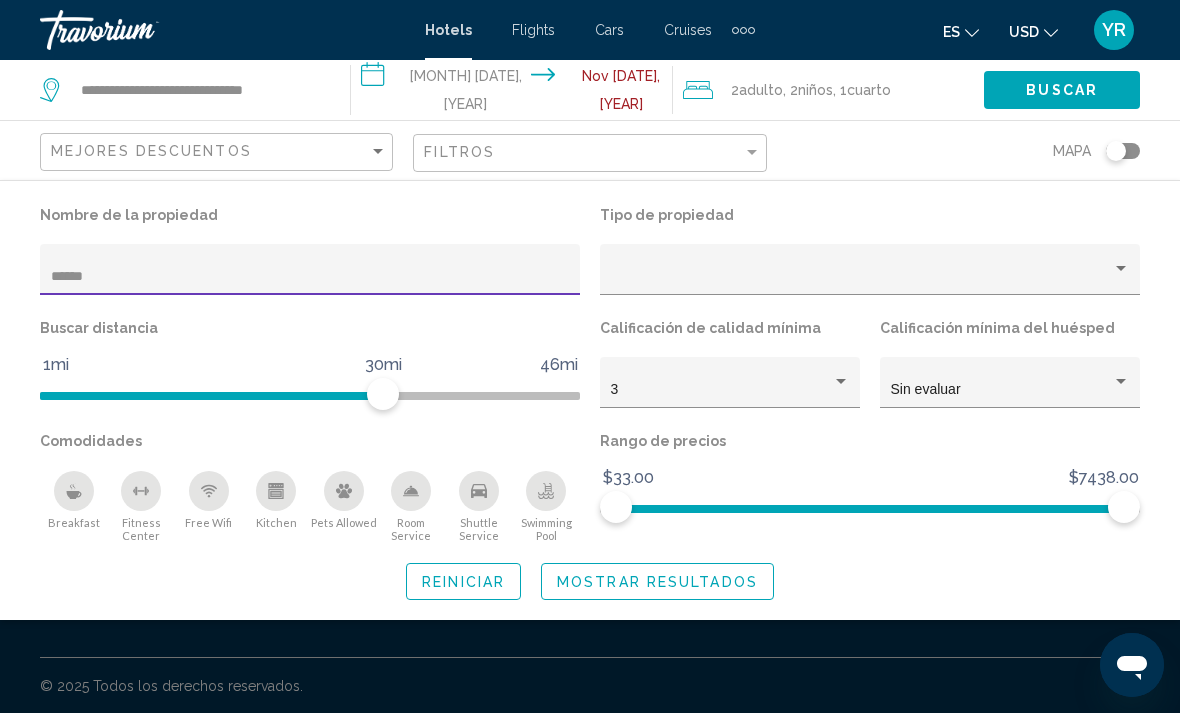 click on "Mostrar resultados" 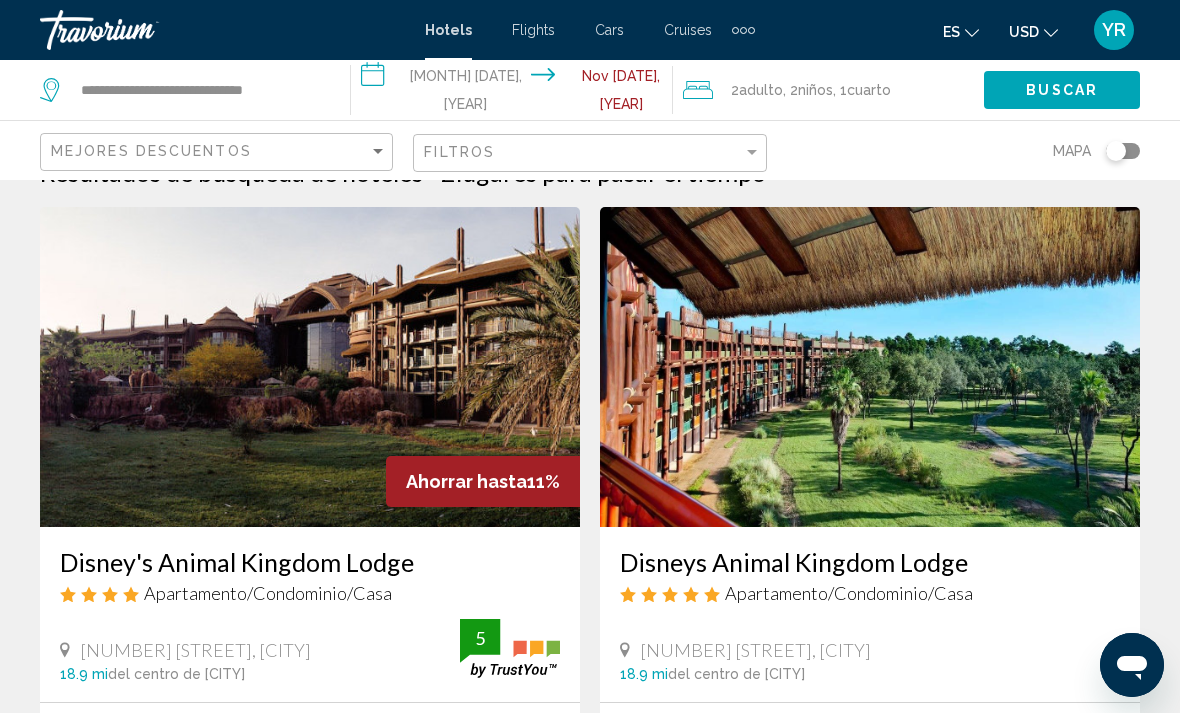 scroll, scrollTop: 0, scrollLeft: 0, axis: both 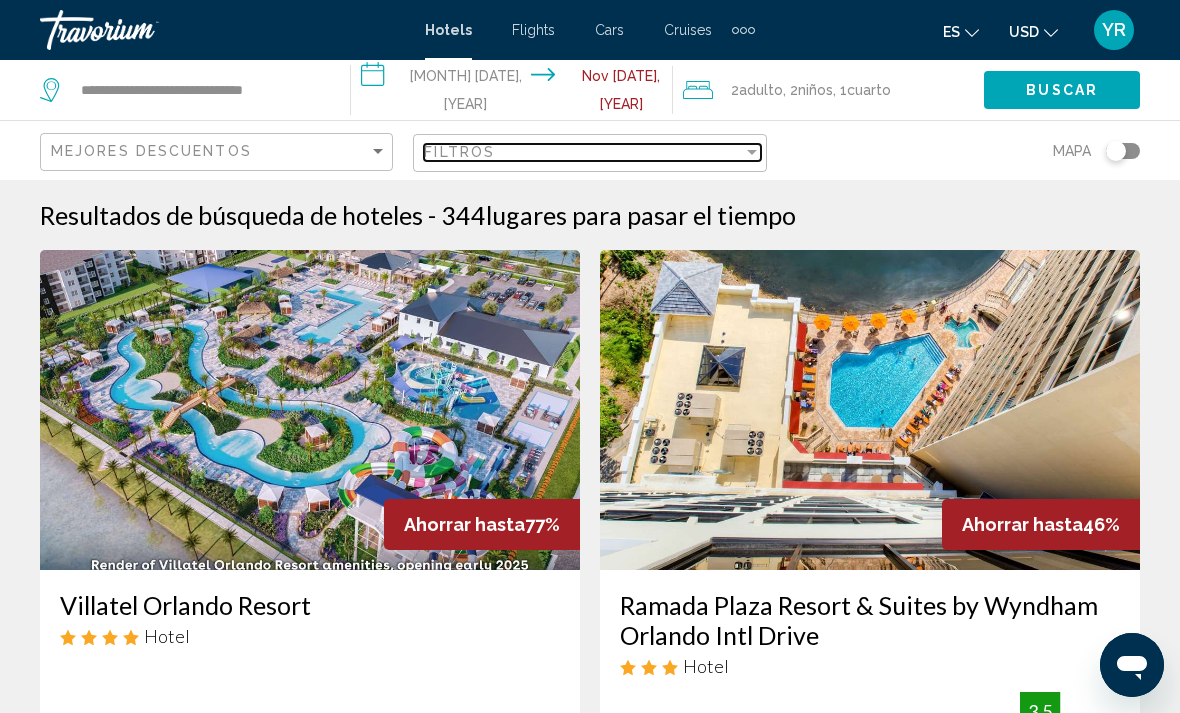 click at bounding box center [752, 152] 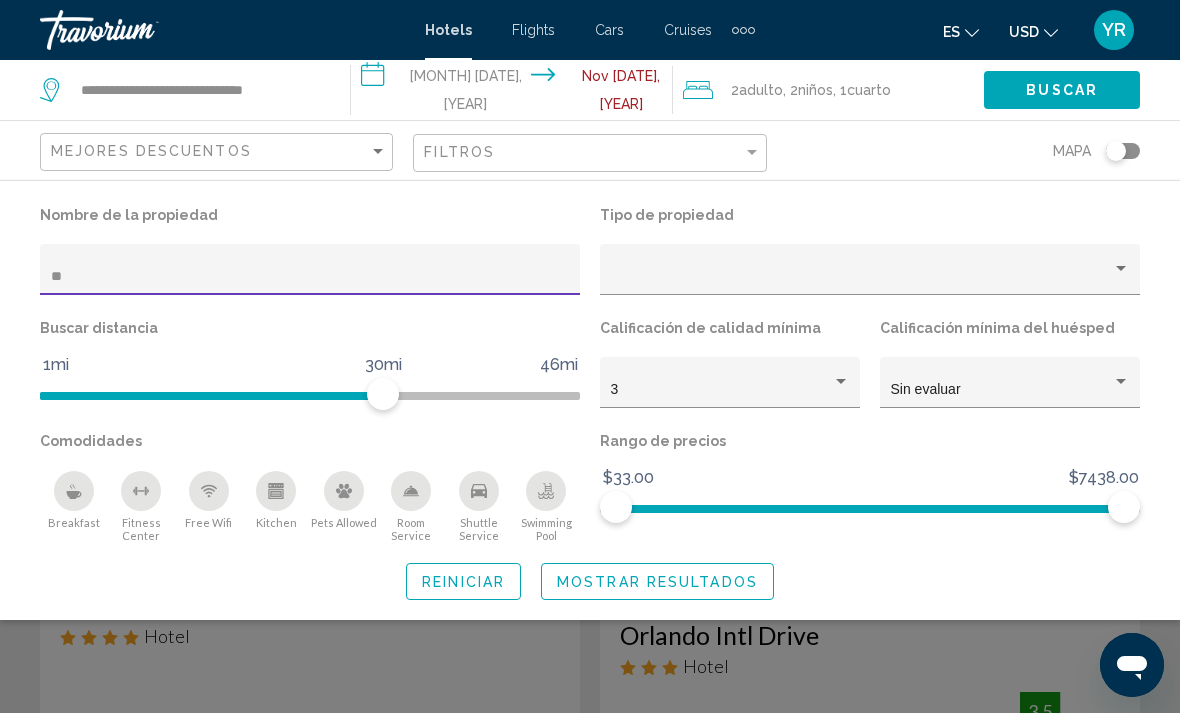 click on "**" at bounding box center [310, 277] 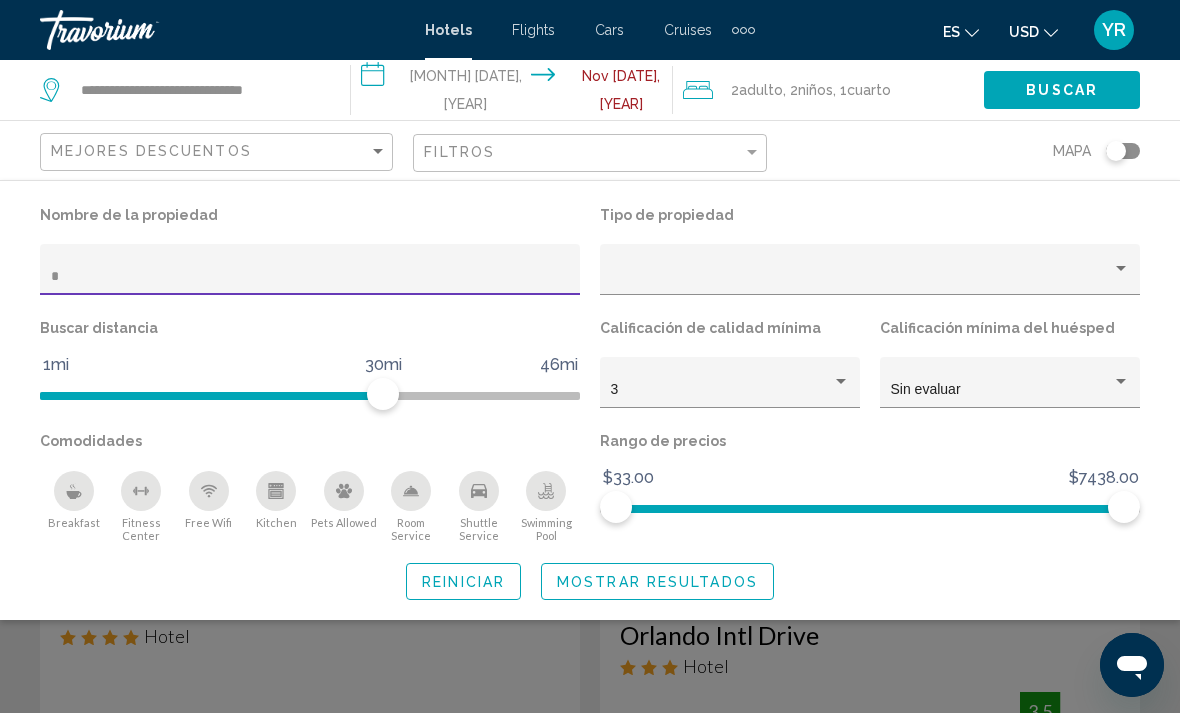 type 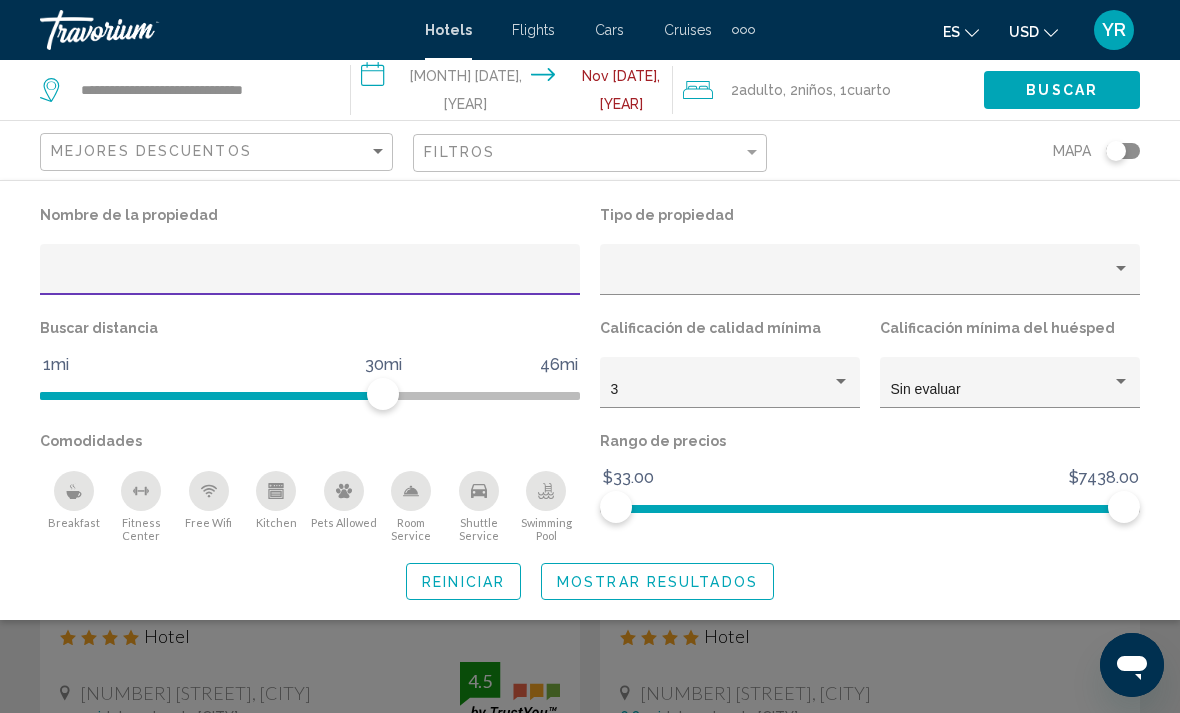 click on "Mostrar resultados" 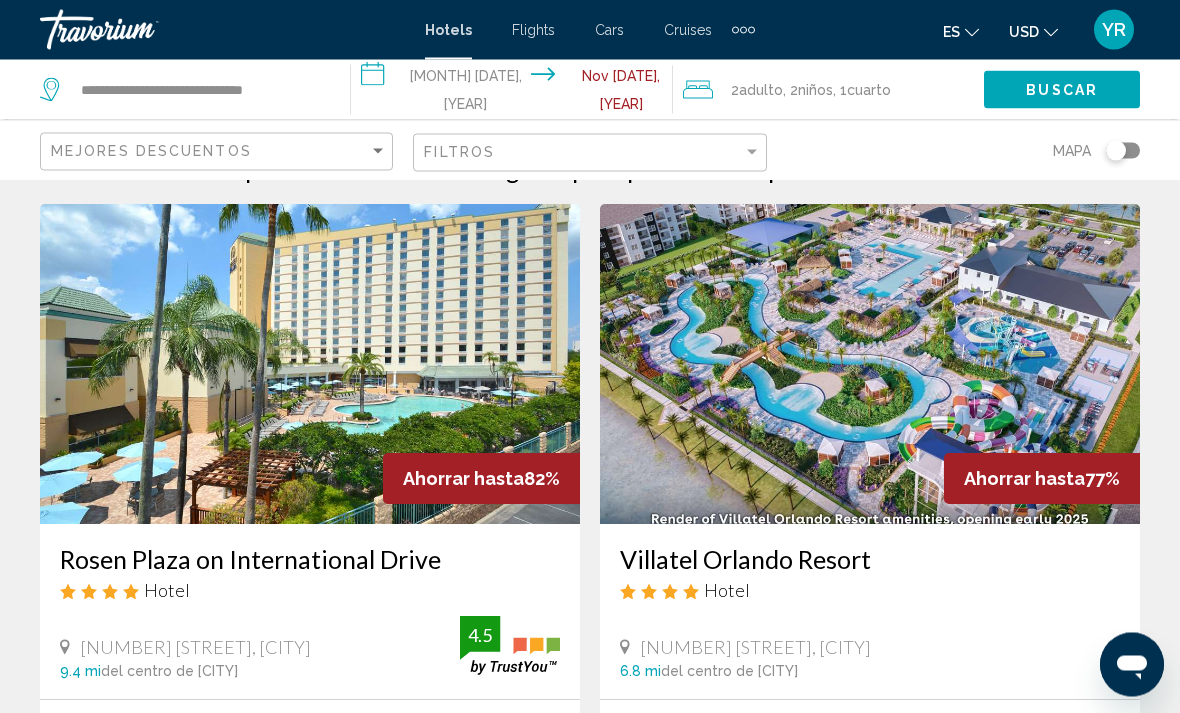 click at bounding box center [310, 365] 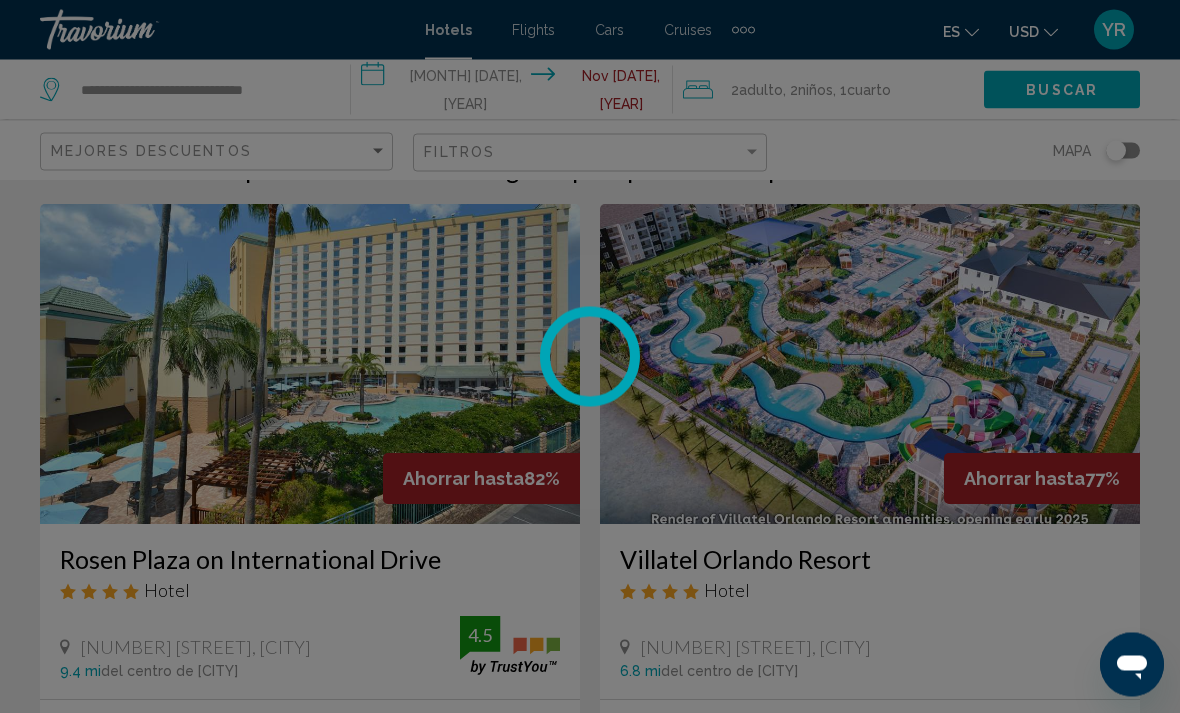 scroll, scrollTop: 46, scrollLeft: 0, axis: vertical 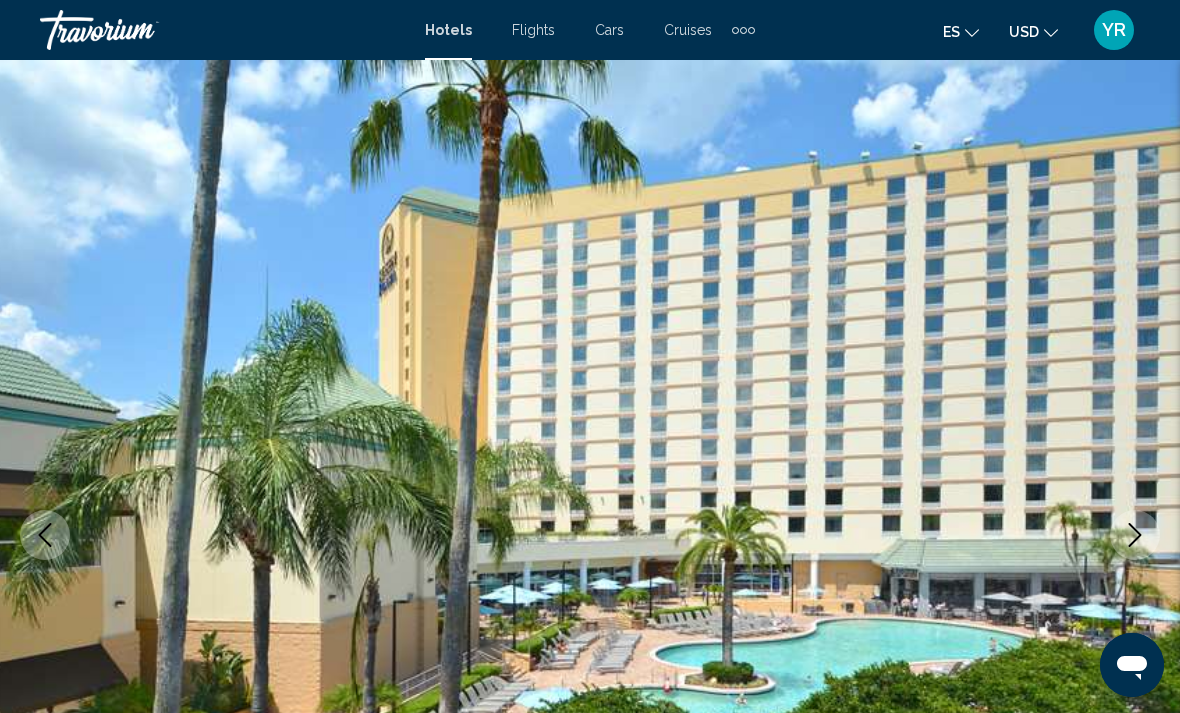 click at bounding box center [1135, 535] 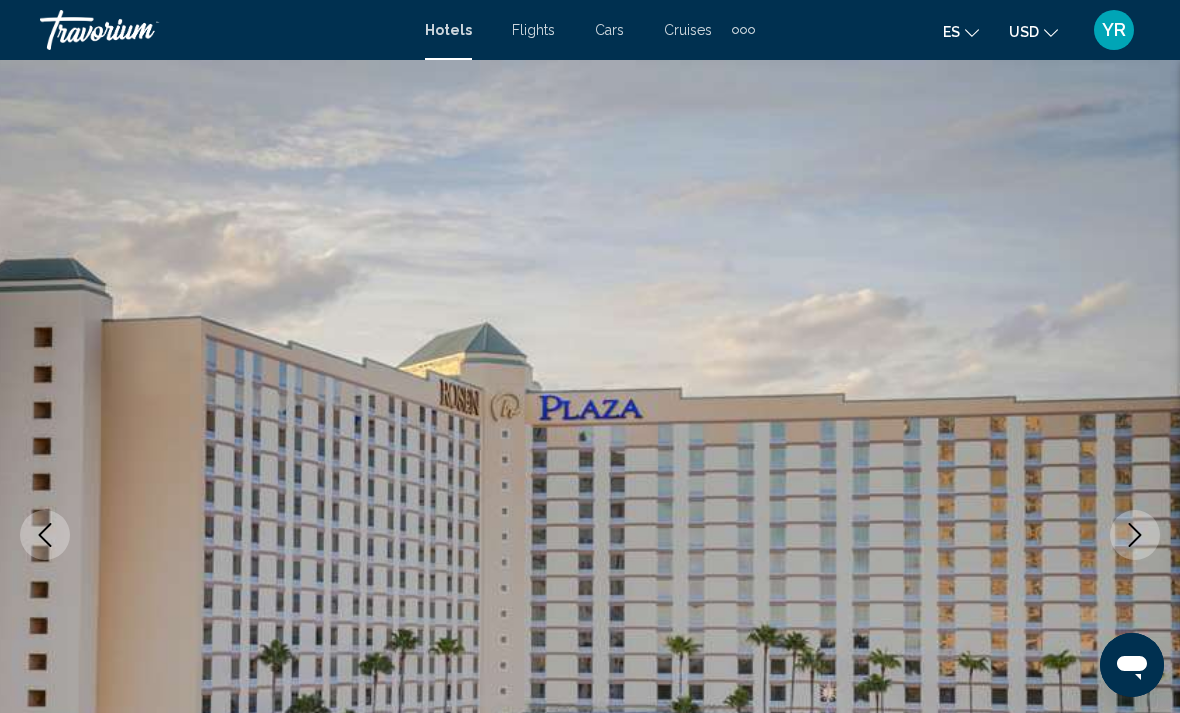 click 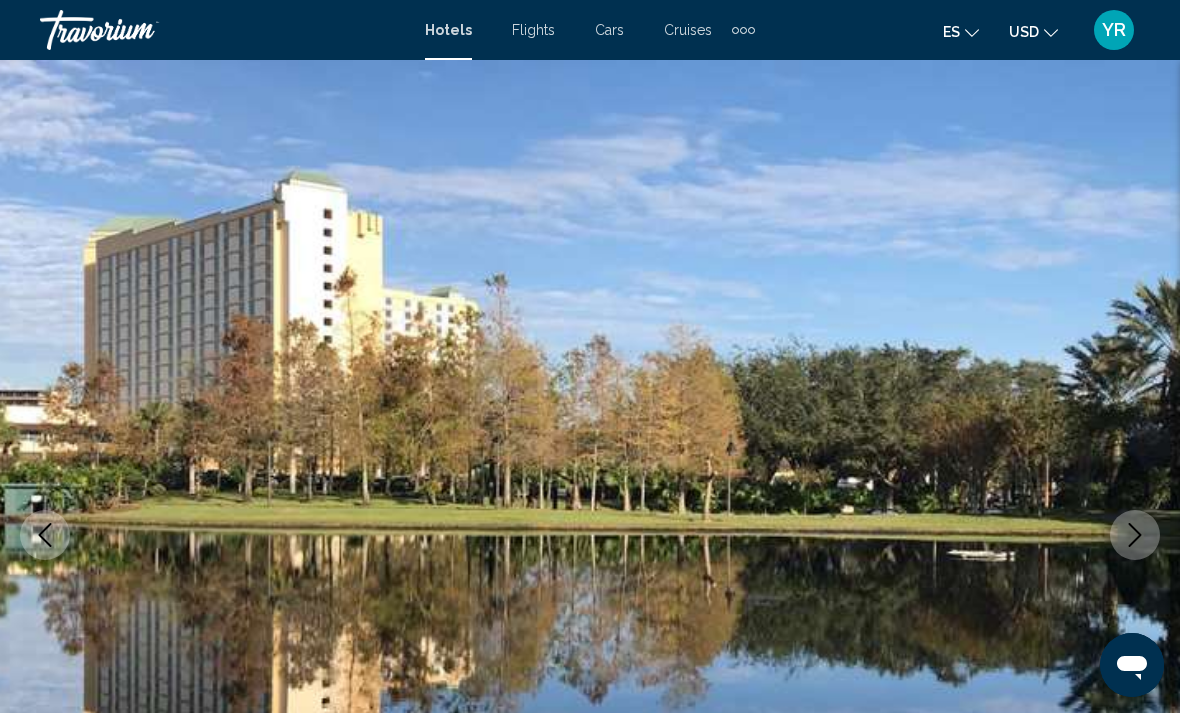 click 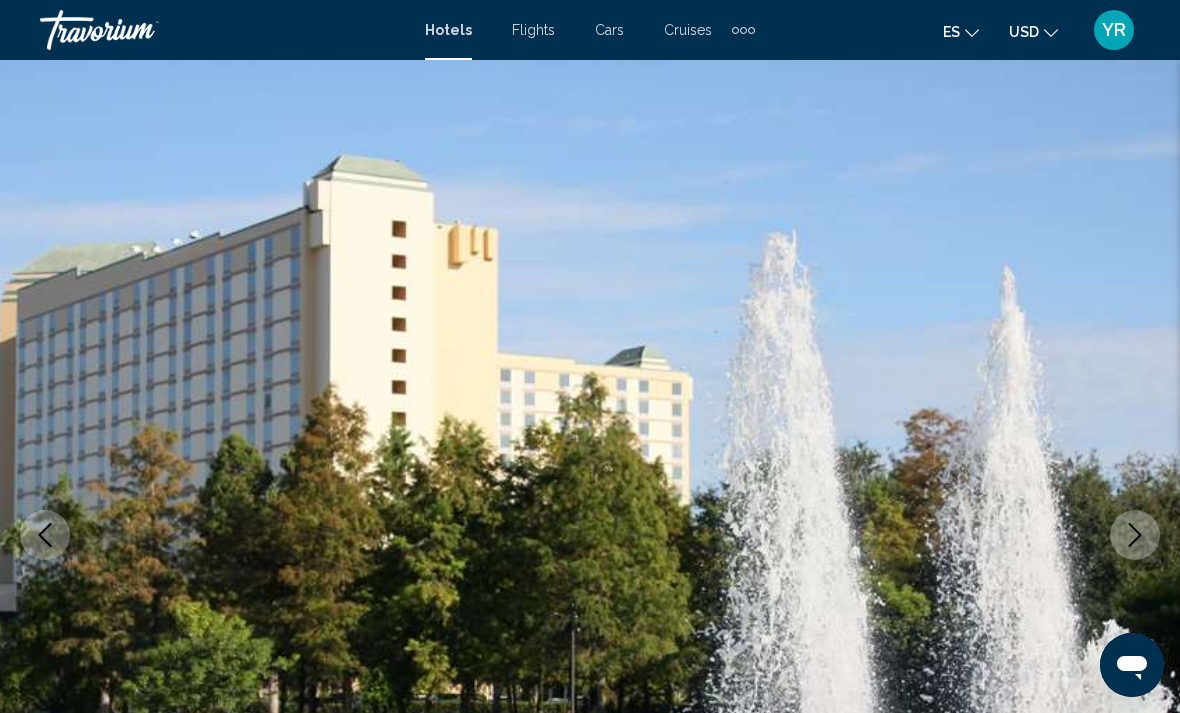 click 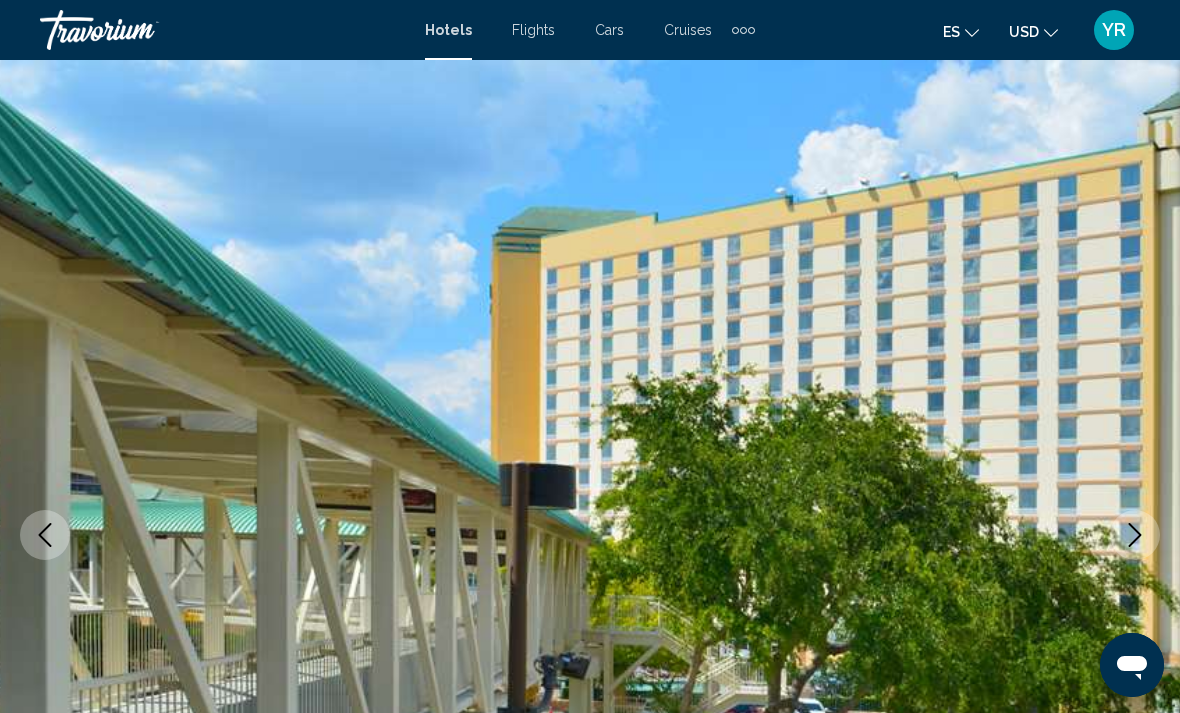 click 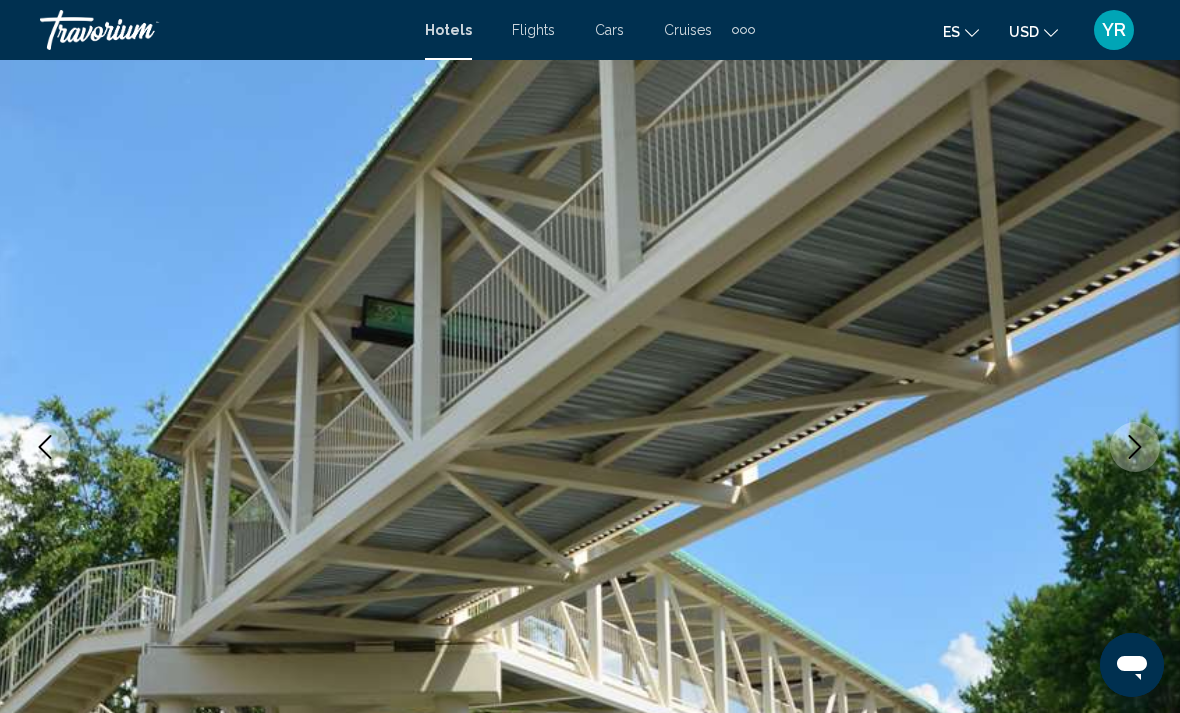 scroll, scrollTop: 85, scrollLeft: 0, axis: vertical 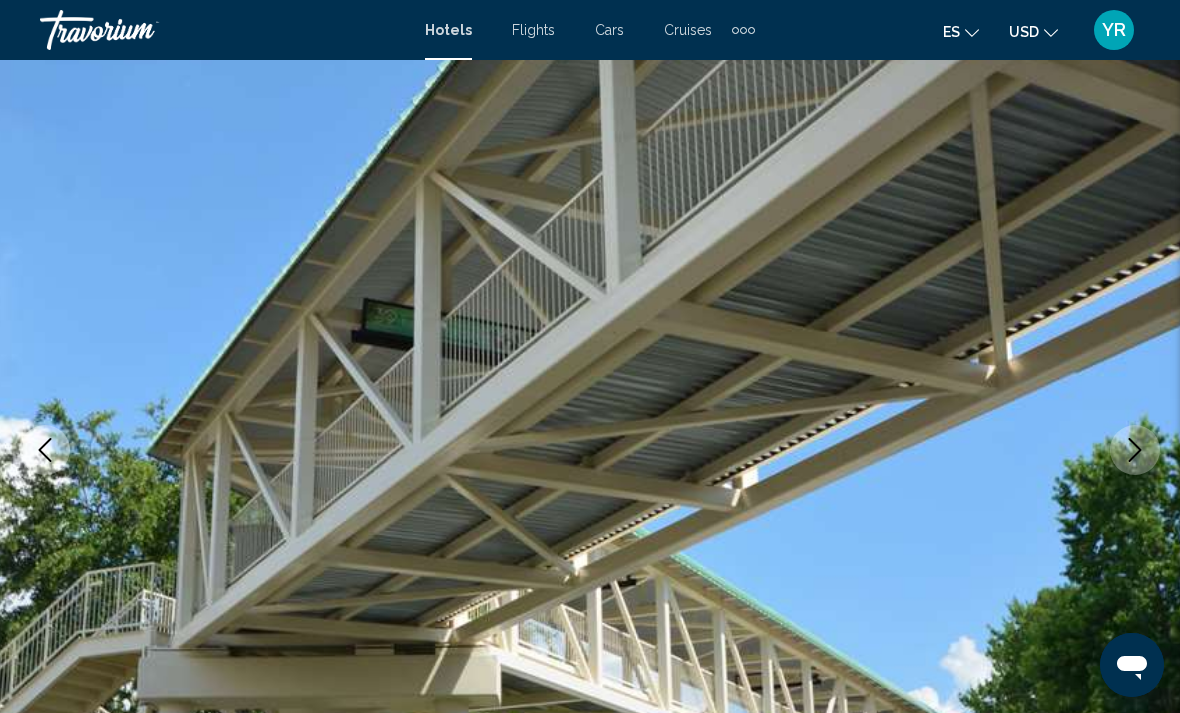 click at bounding box center (1135, 450) 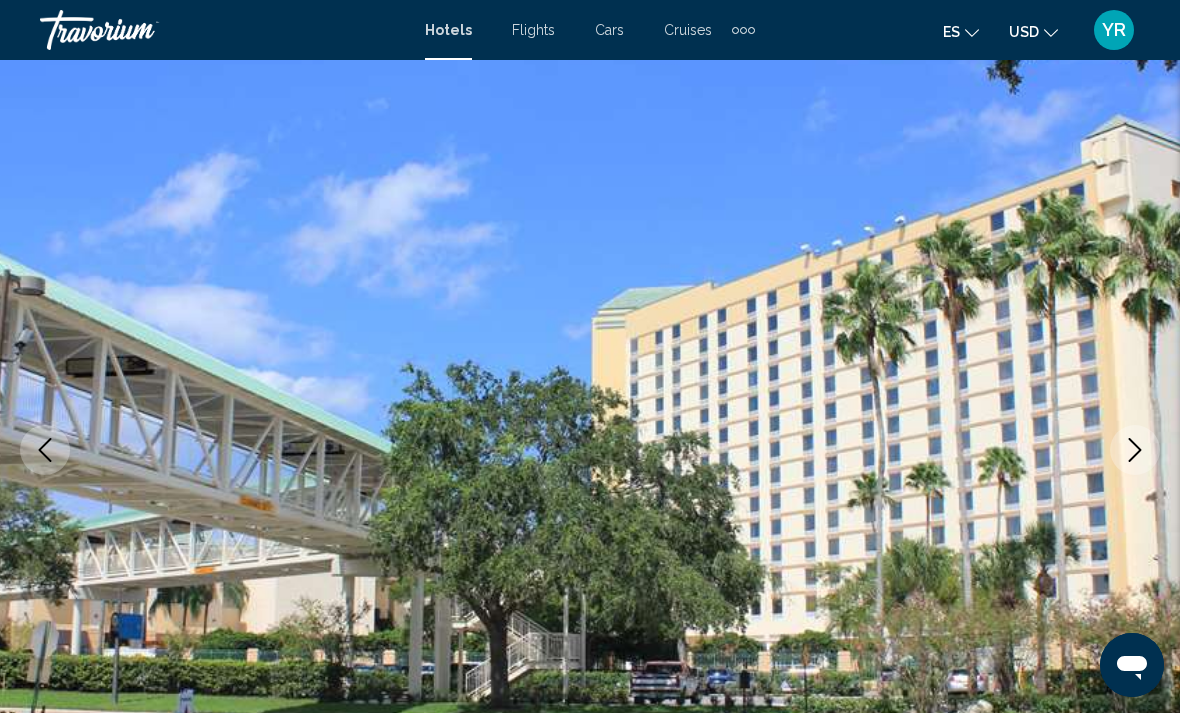 click at bounding box center (1135, 450) 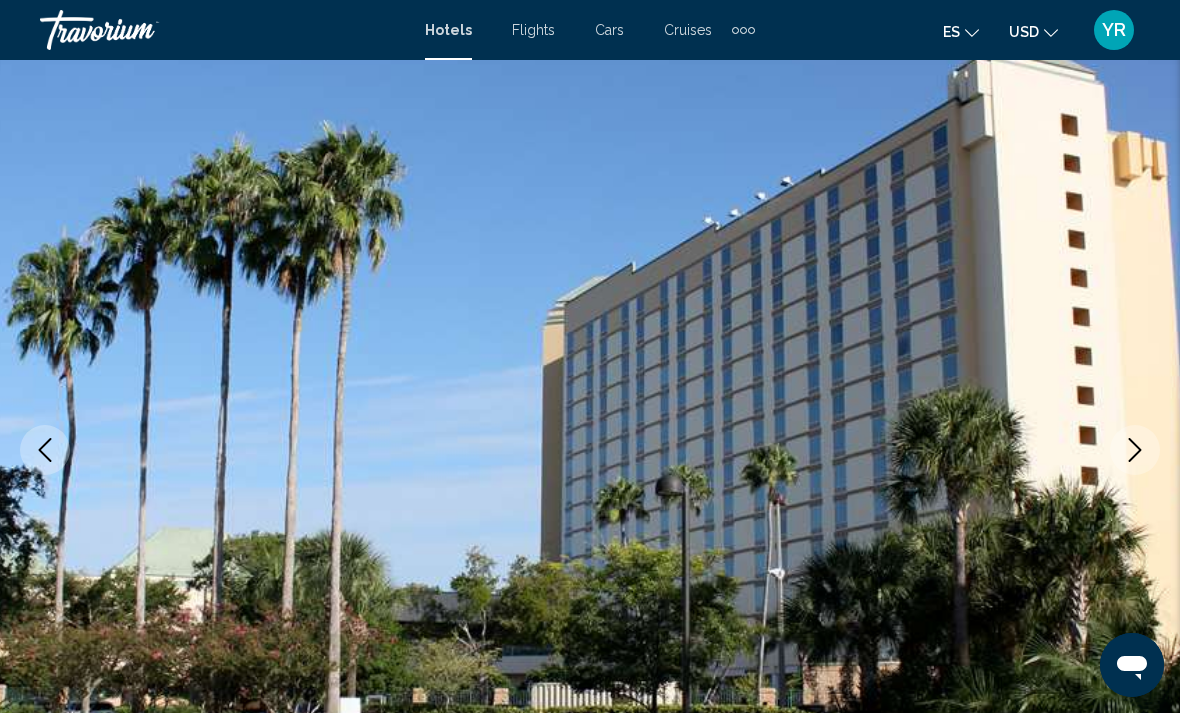 click at bounding box center [590, 450] 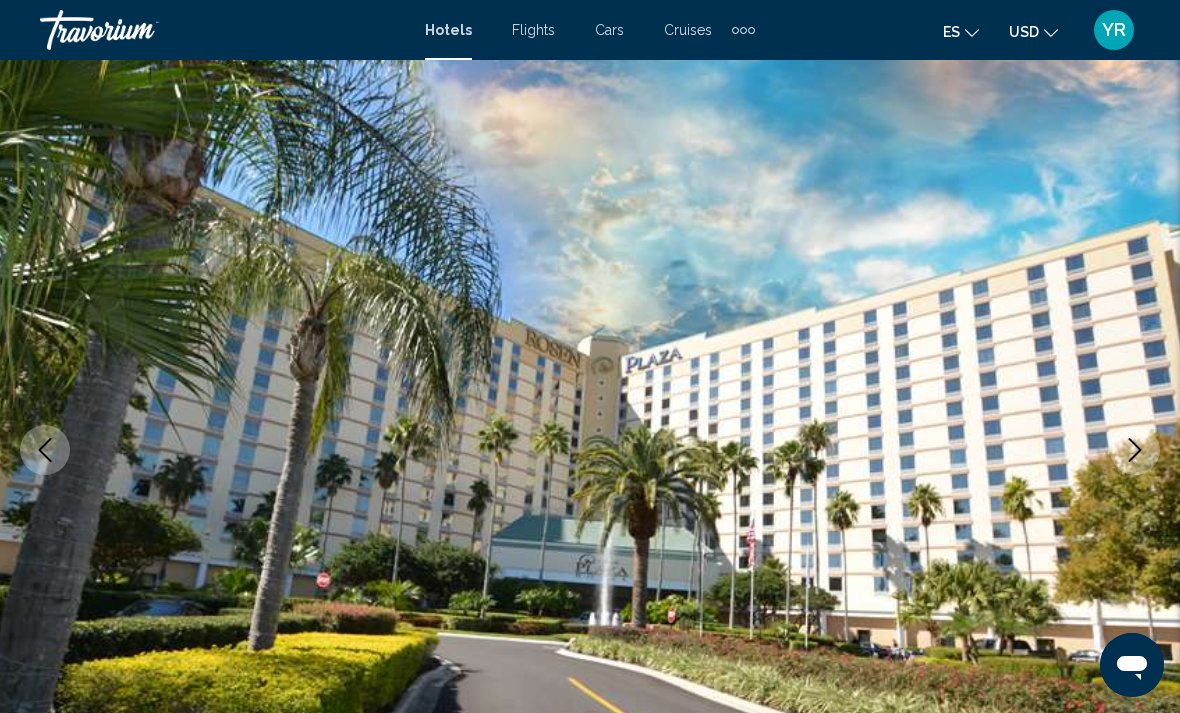click at bounding box center (1135, 450) 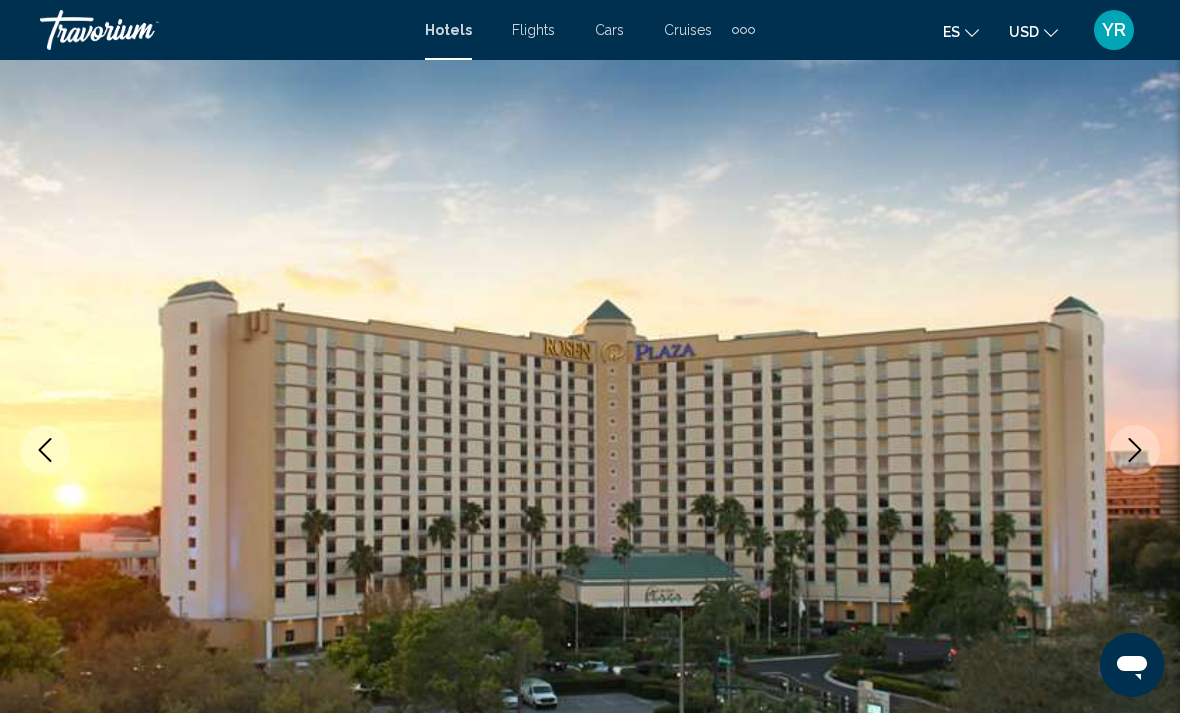 click at bounding box center (1135, 450) 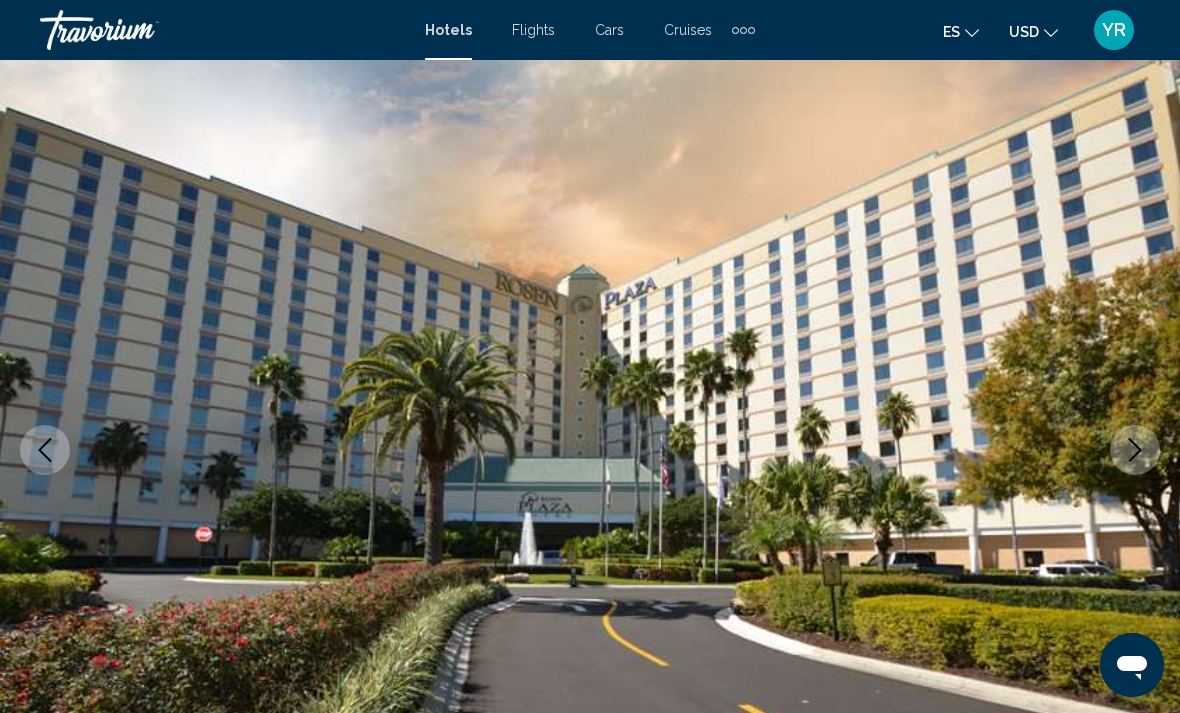 click at bounding box center [1135, 450] 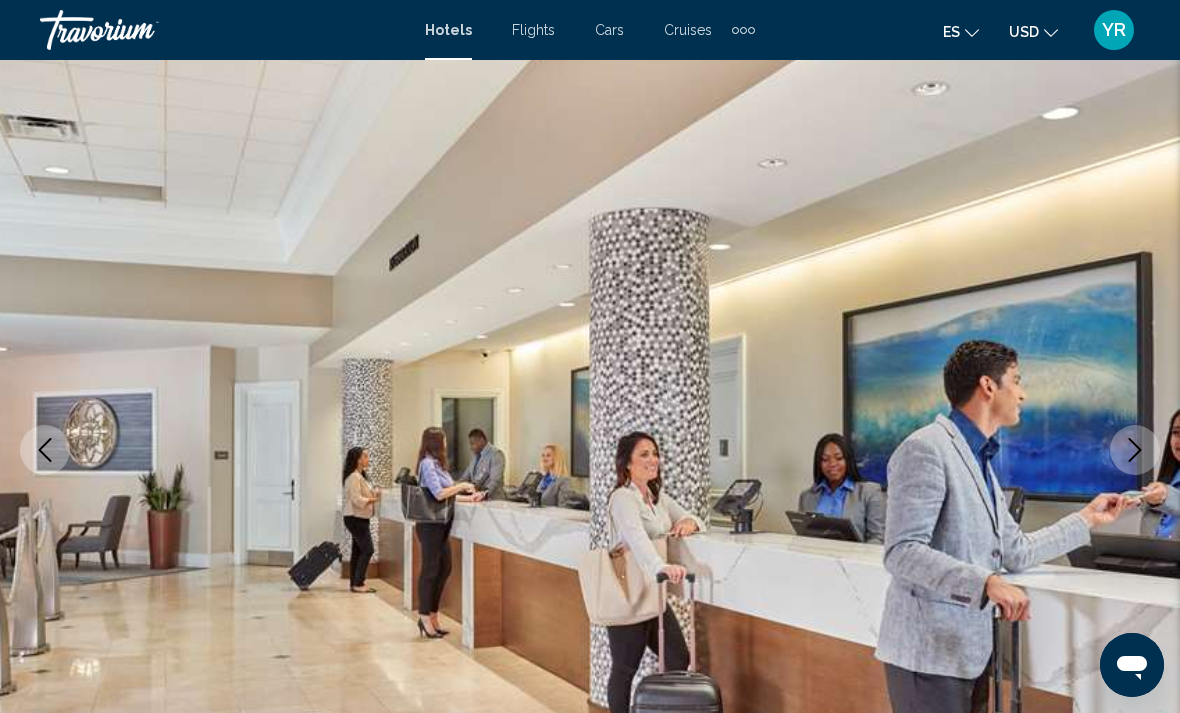 click at bounding box center [1135, 450] 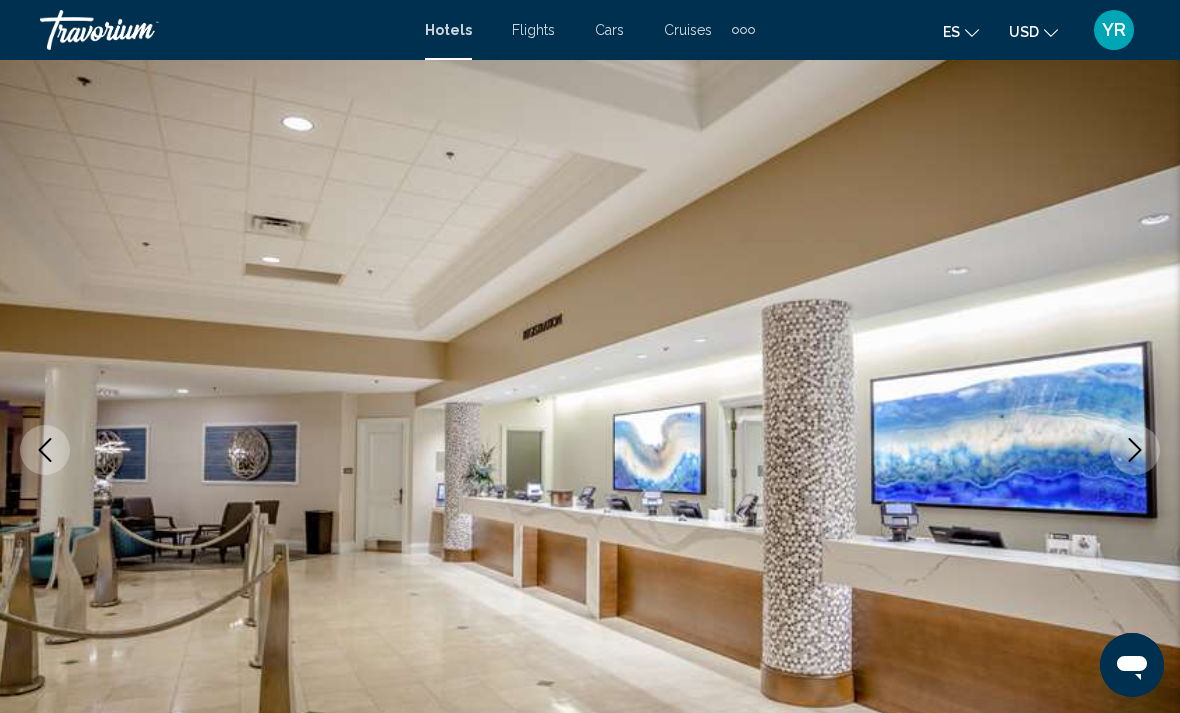 click at bounding box center [590, 450] 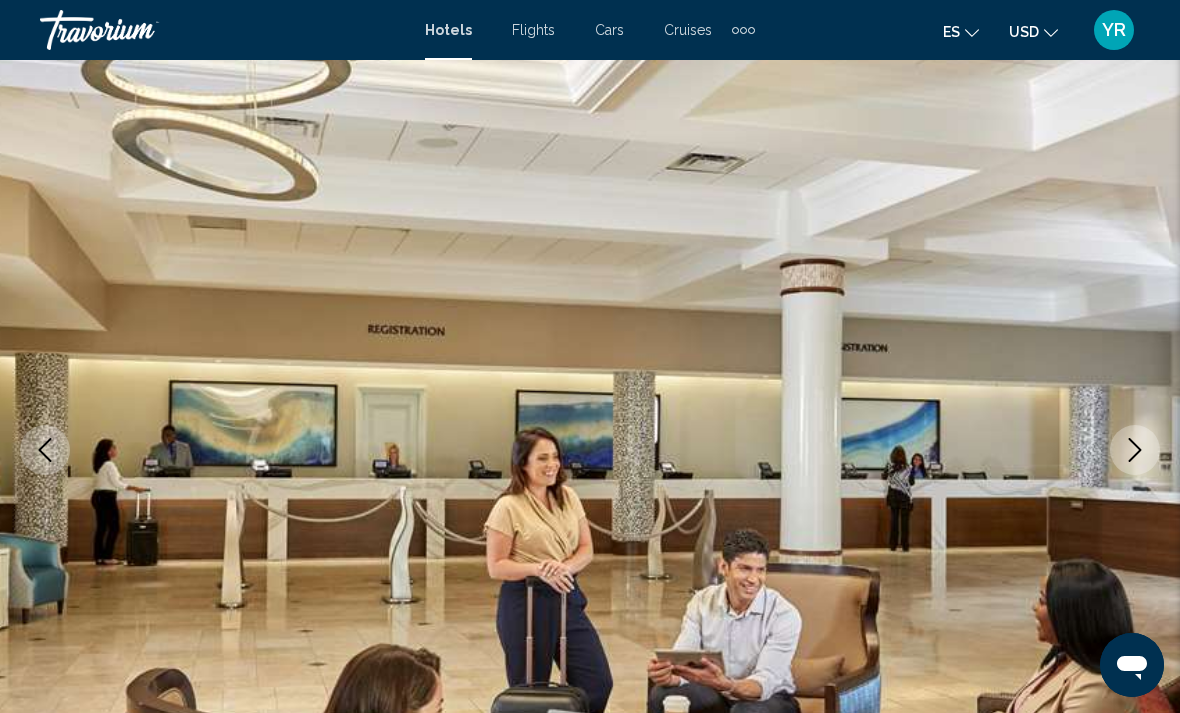 click at bounding box center [590, 450] 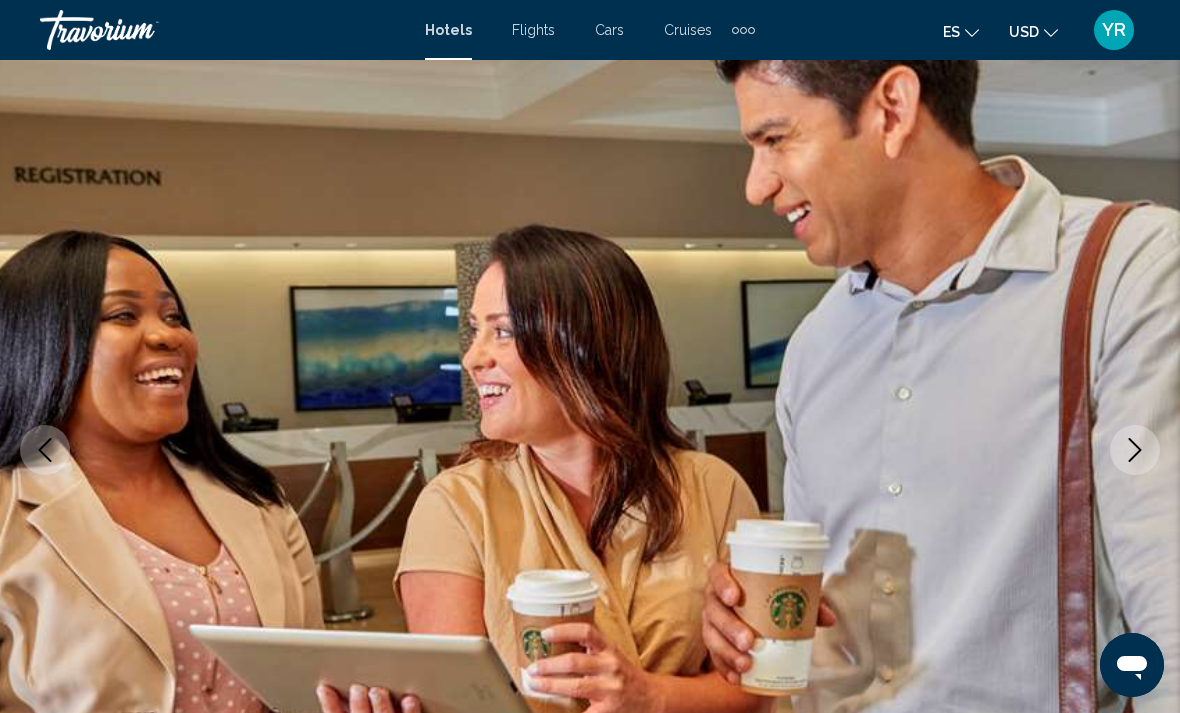 click at bounding box center (1135, 450) 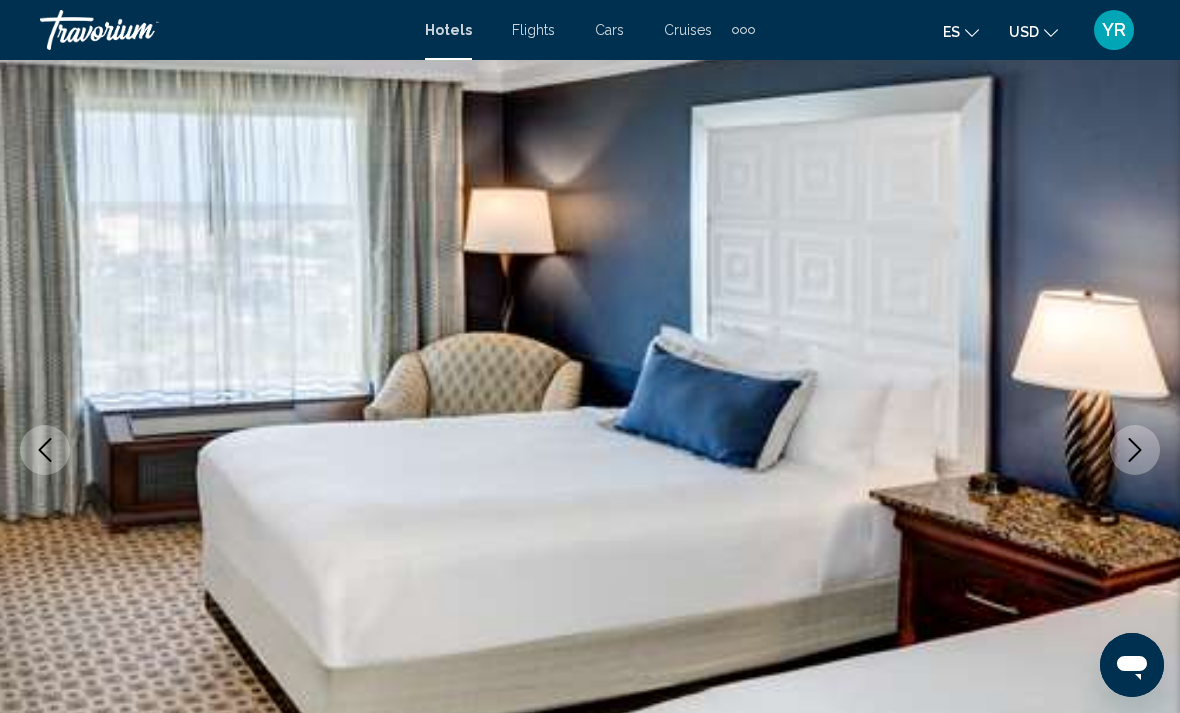 click at bounding box center (590, 450) 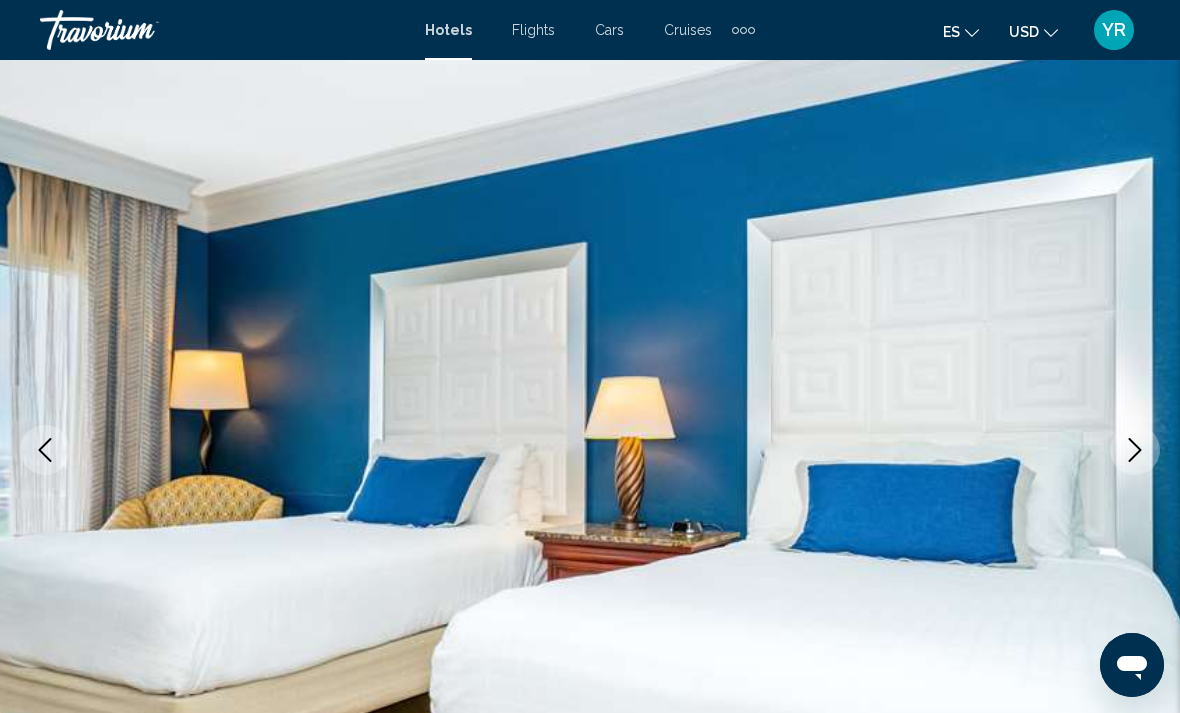 click at bounding box center [1135, 450] 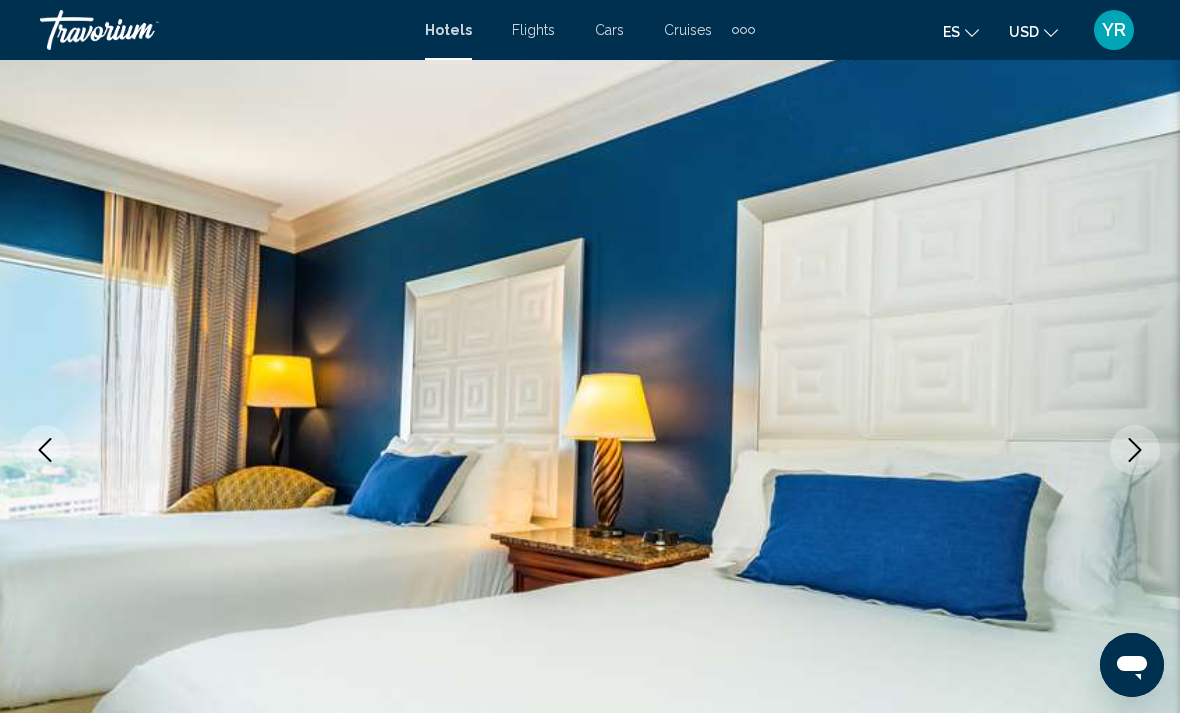 click at bounding box center (590, 450) 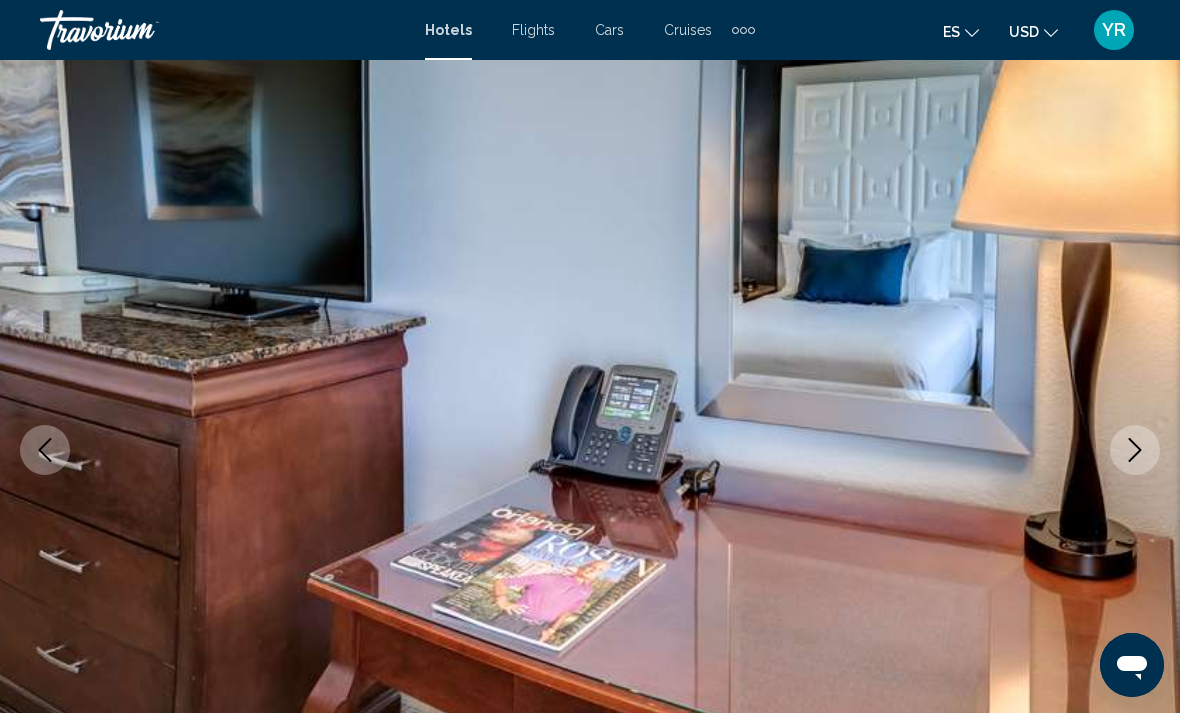 click at bounding box center [1135, 450] 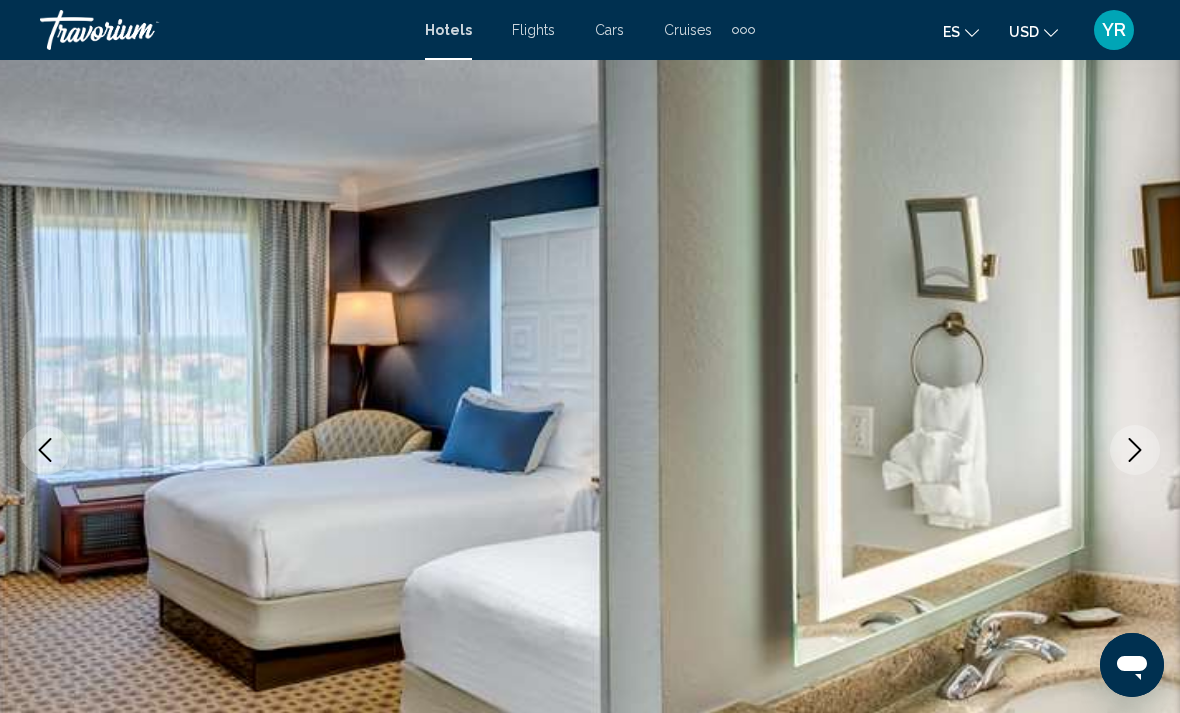 click 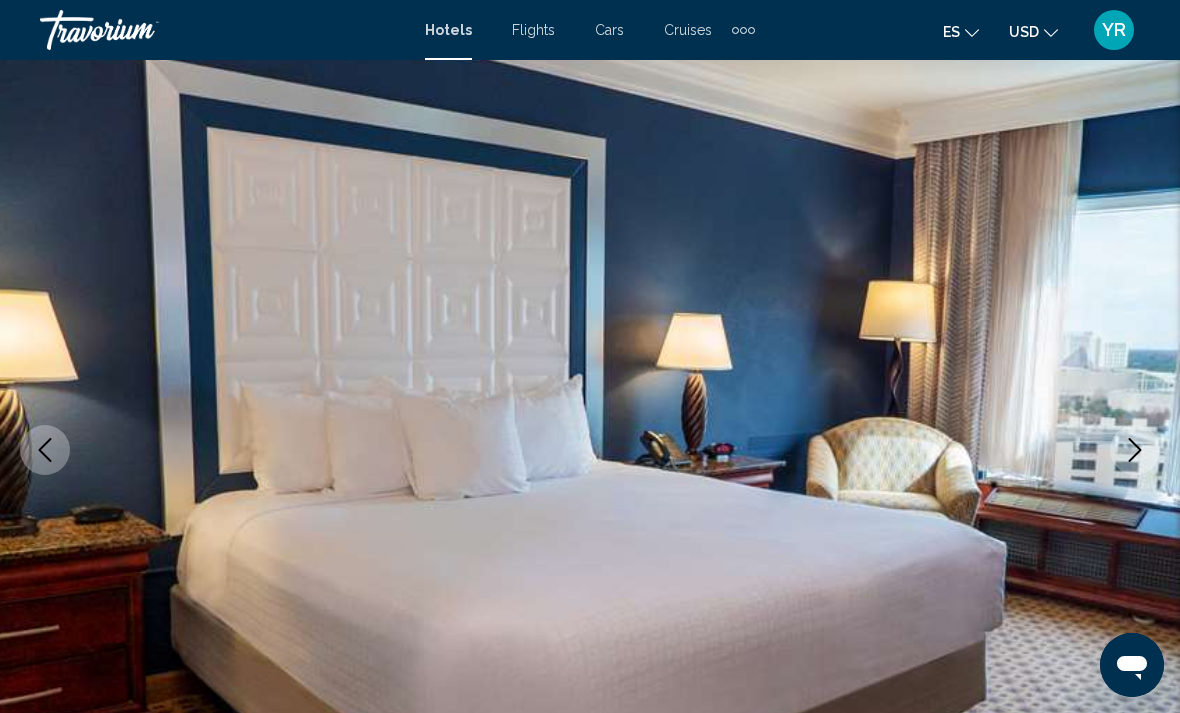 click 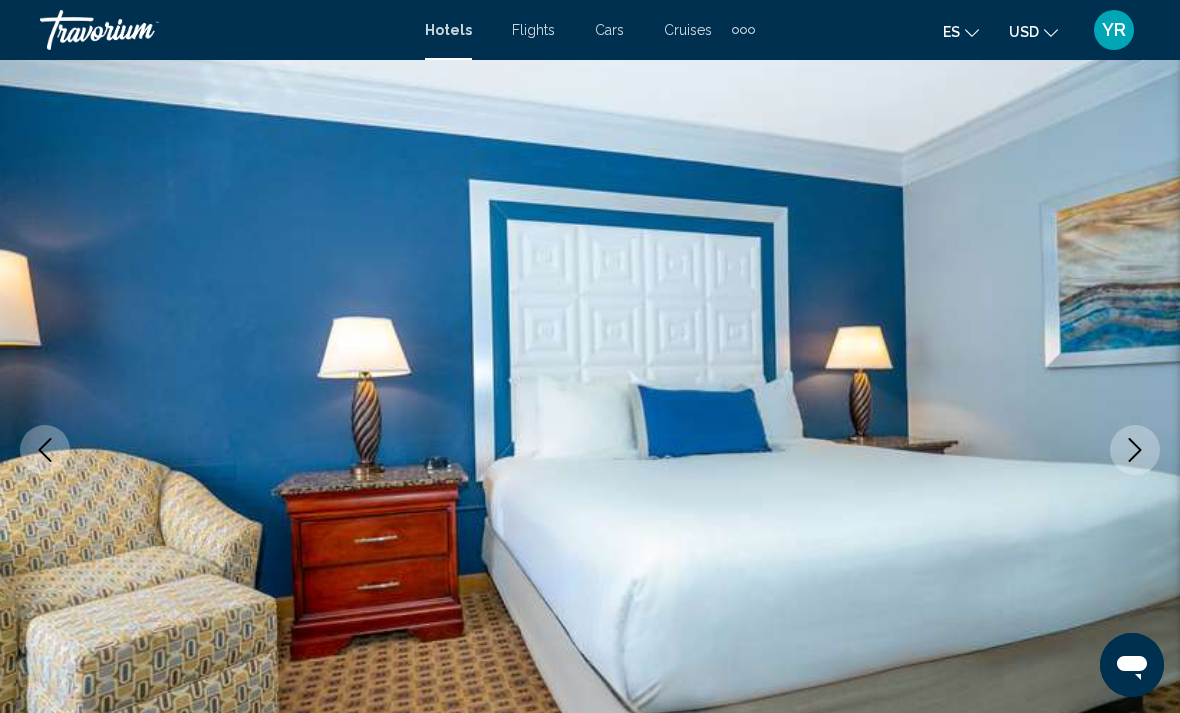 click 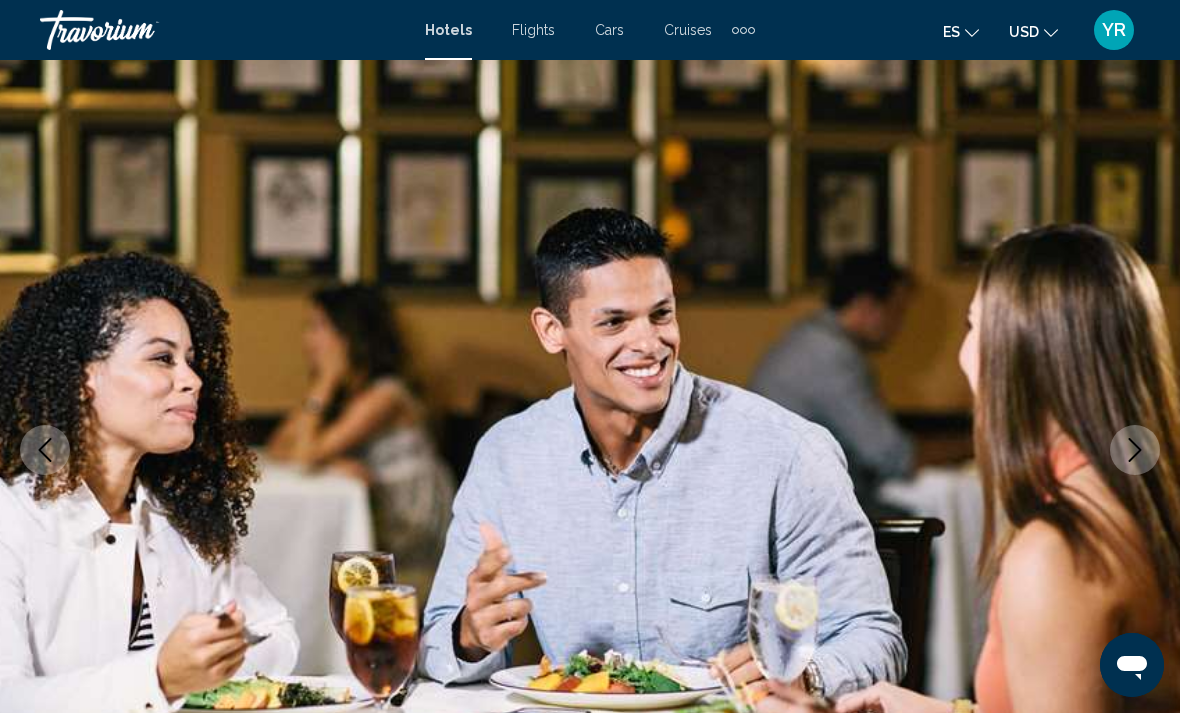 click at bounding box center (1135, 450) 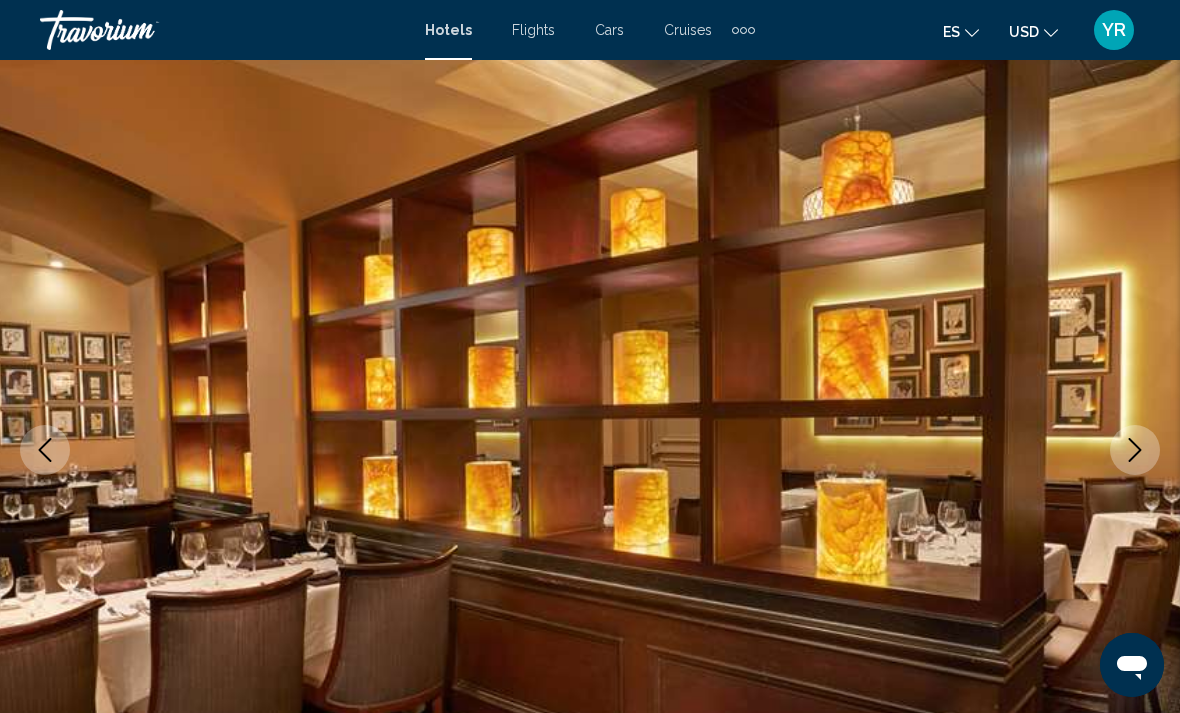 click at bounding box center [1135, 450] 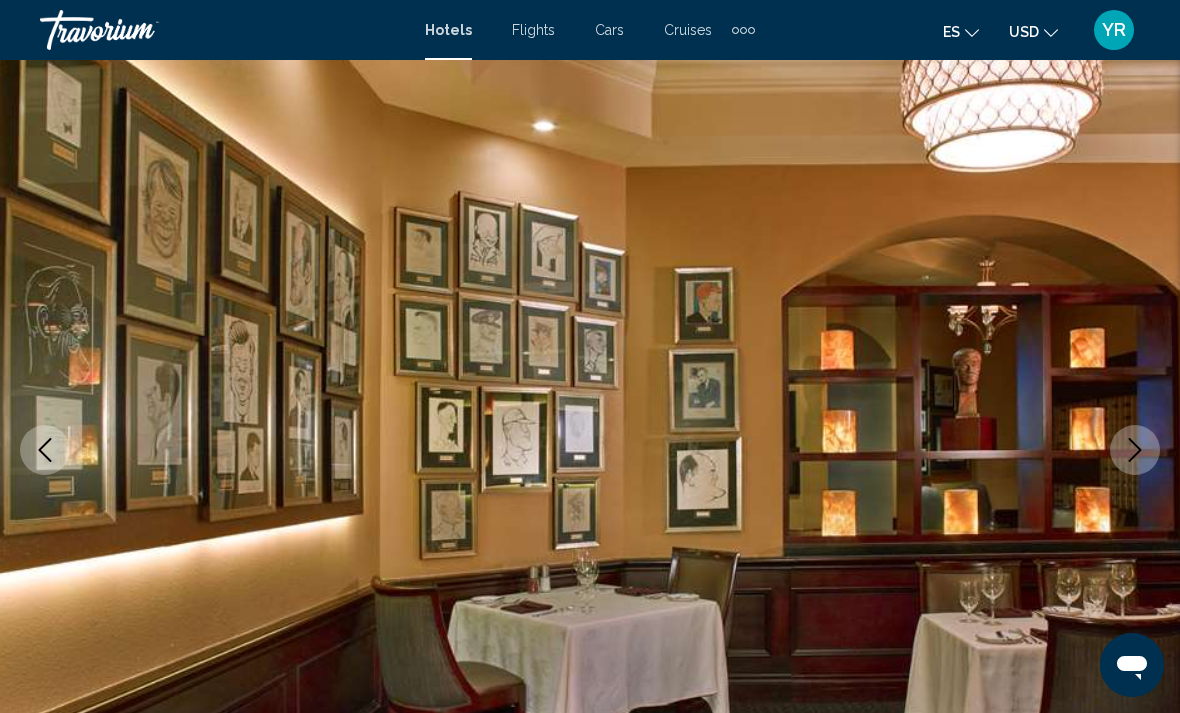click at bounding box center (1135, 450) 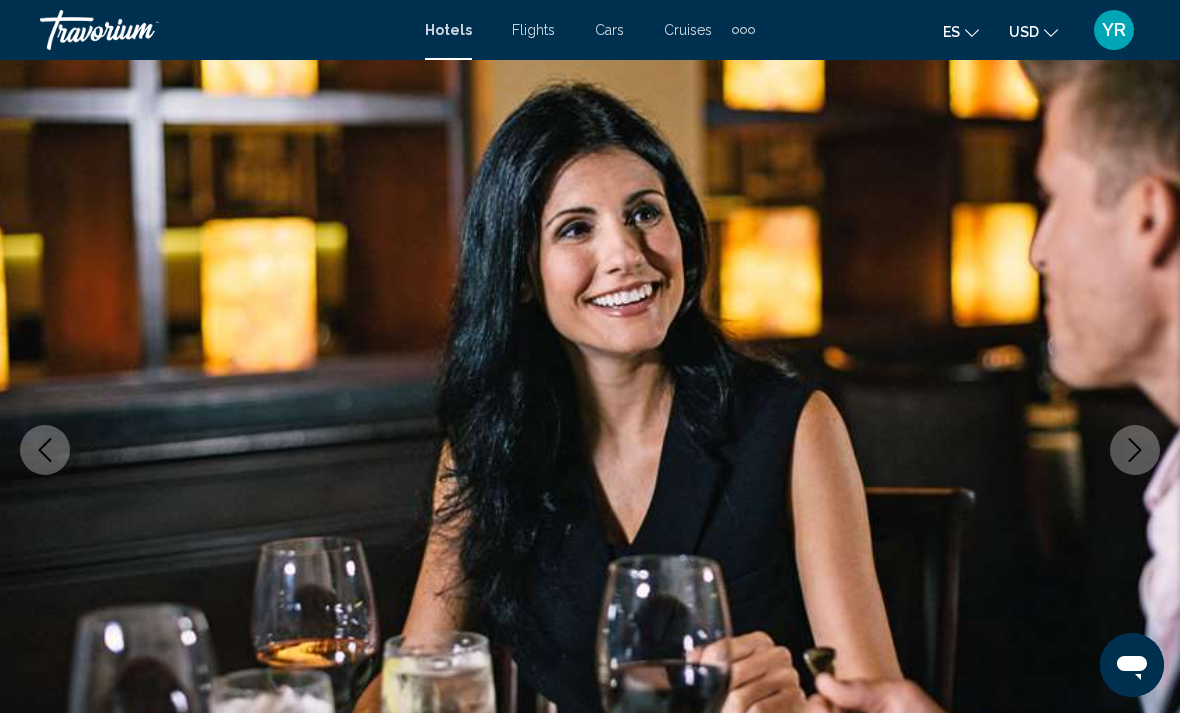 click at bounding box center (590, 450) 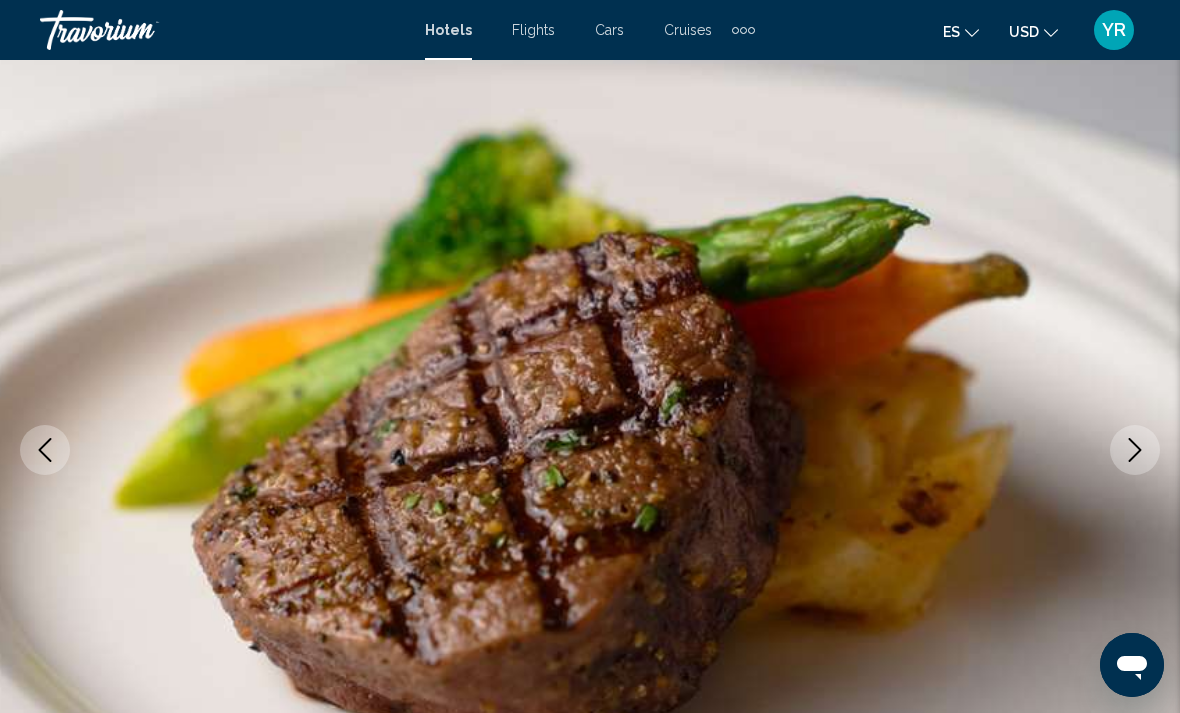 click 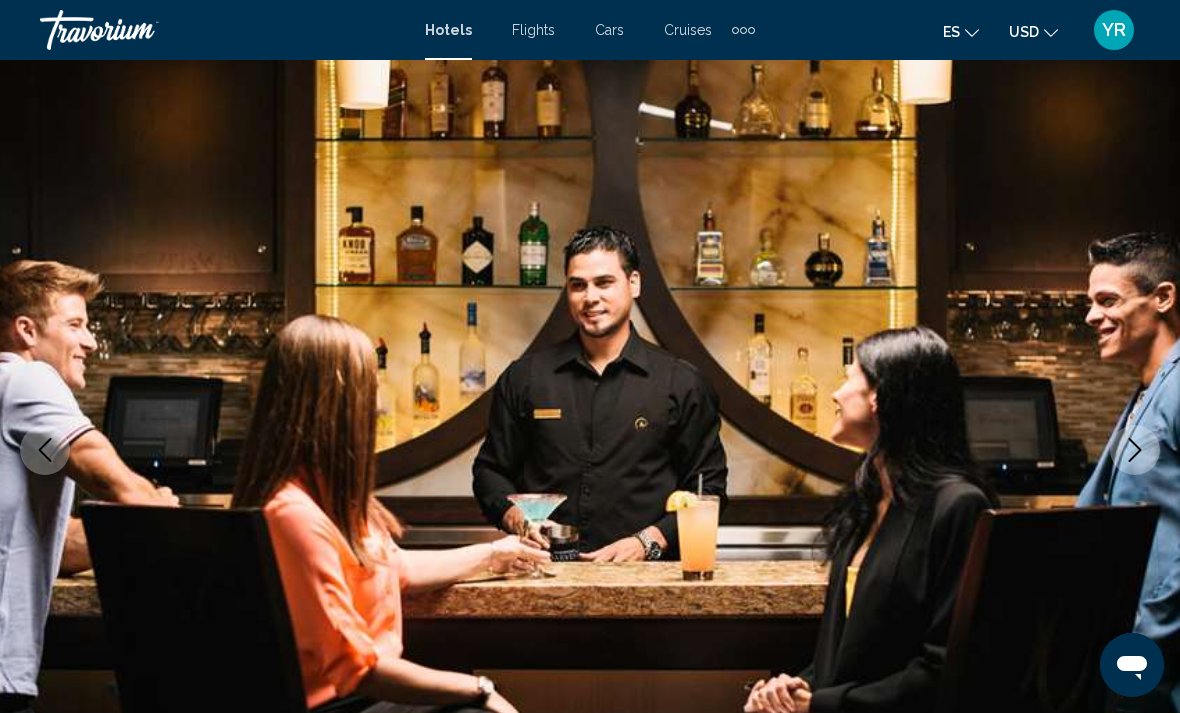 click 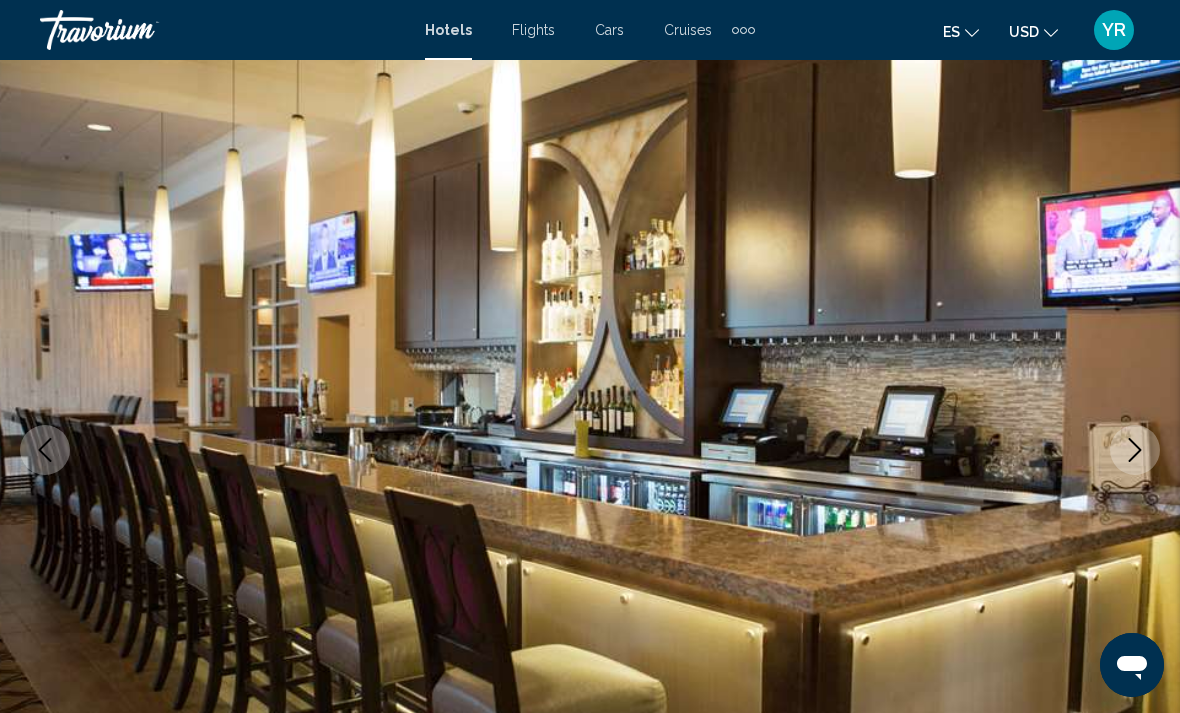 click 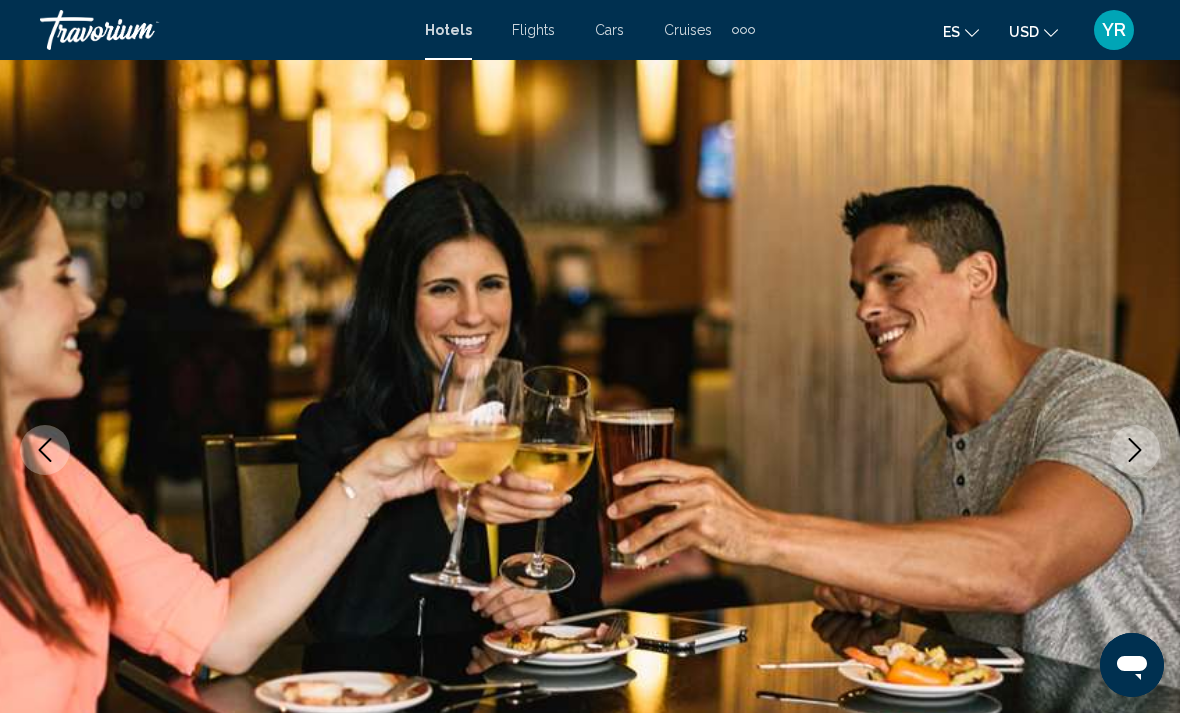 click 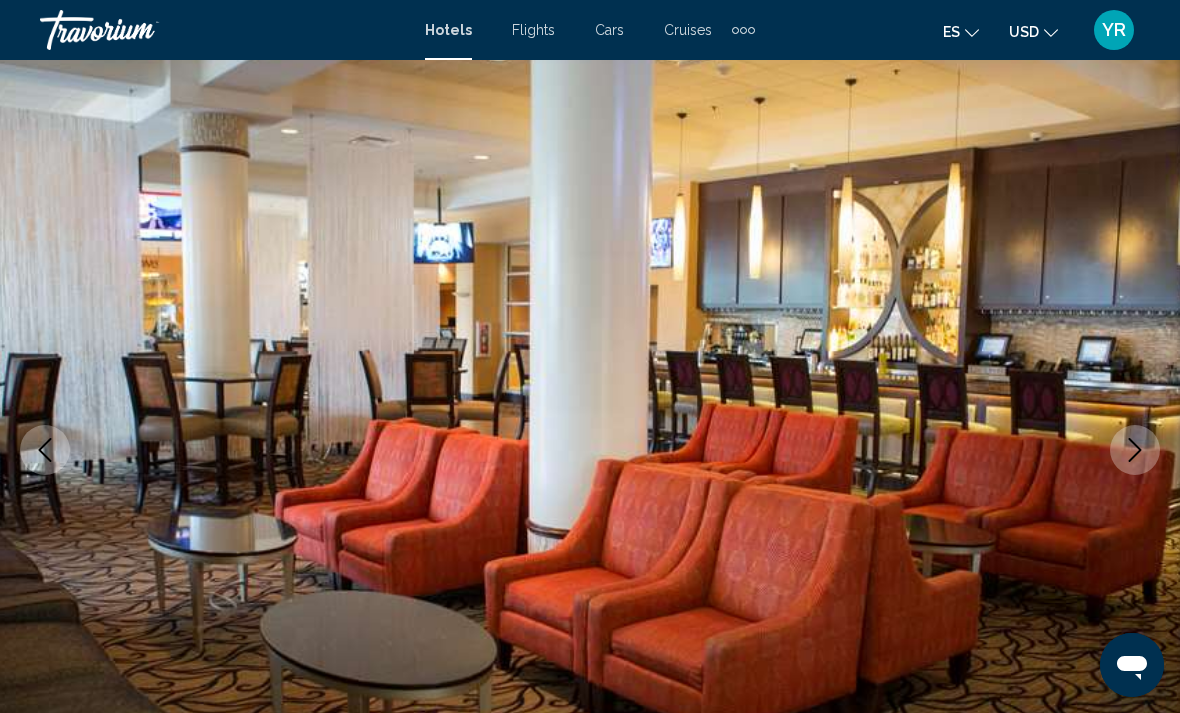 click at bounding box center [1135, 450] 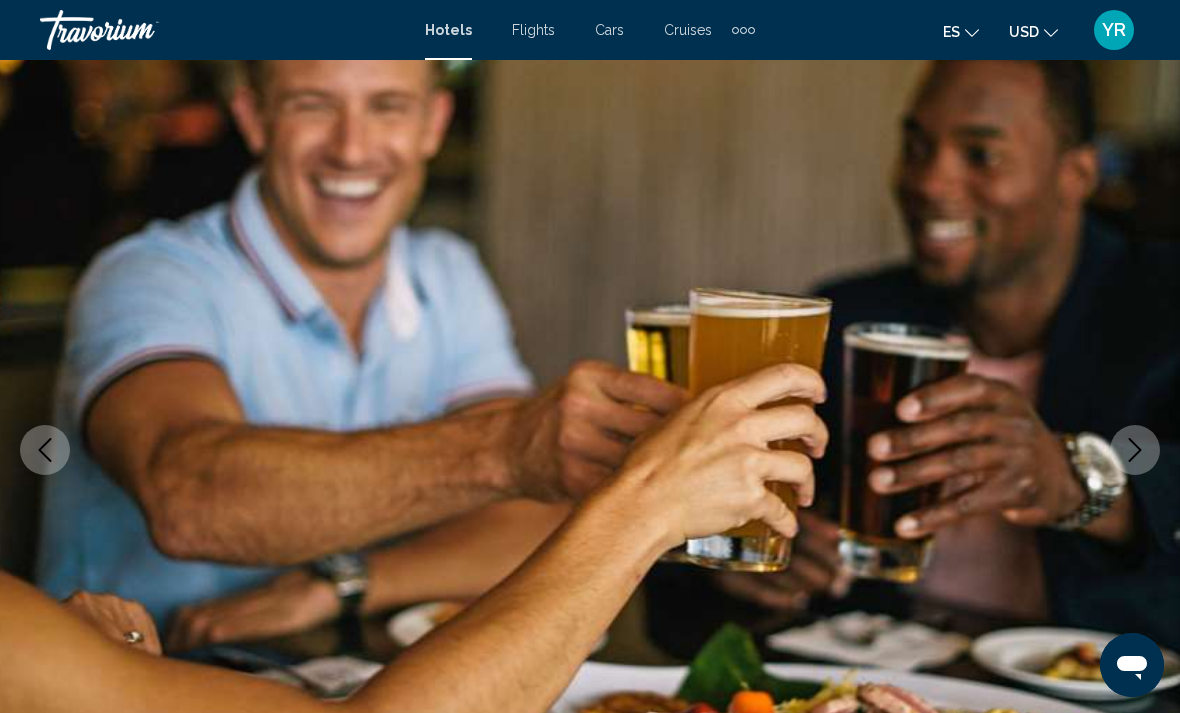 click at bounding box center [590, 450] 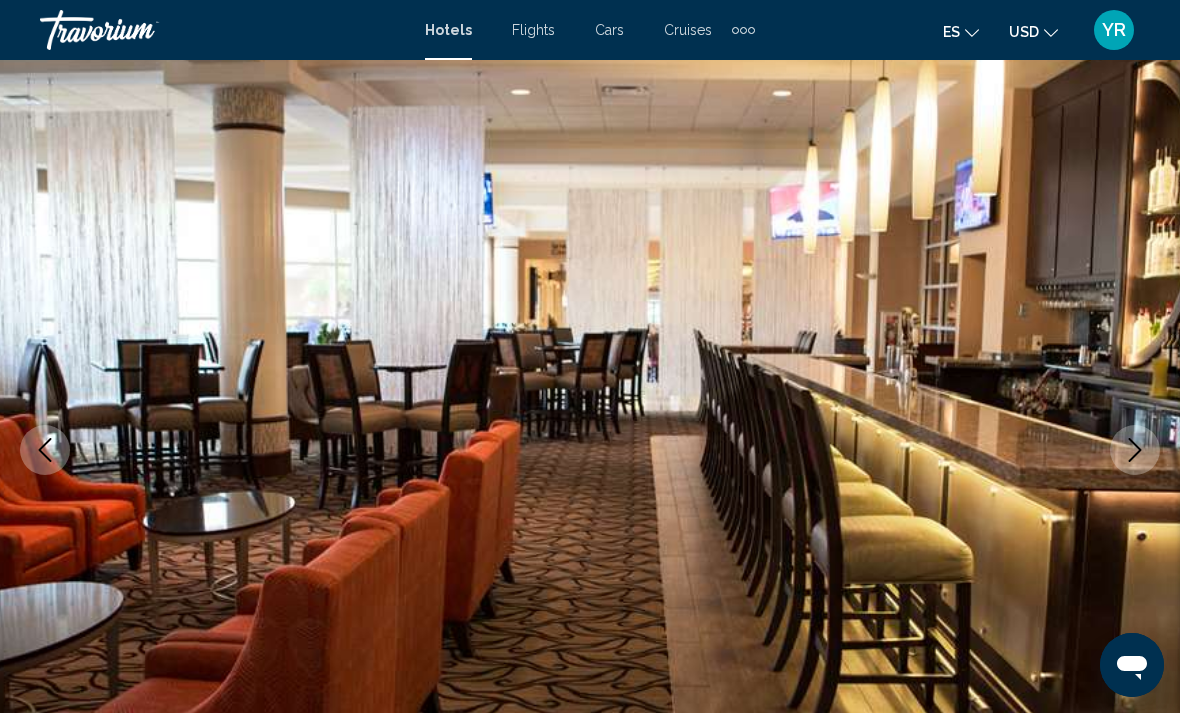click at bounding box center [1135, 450] 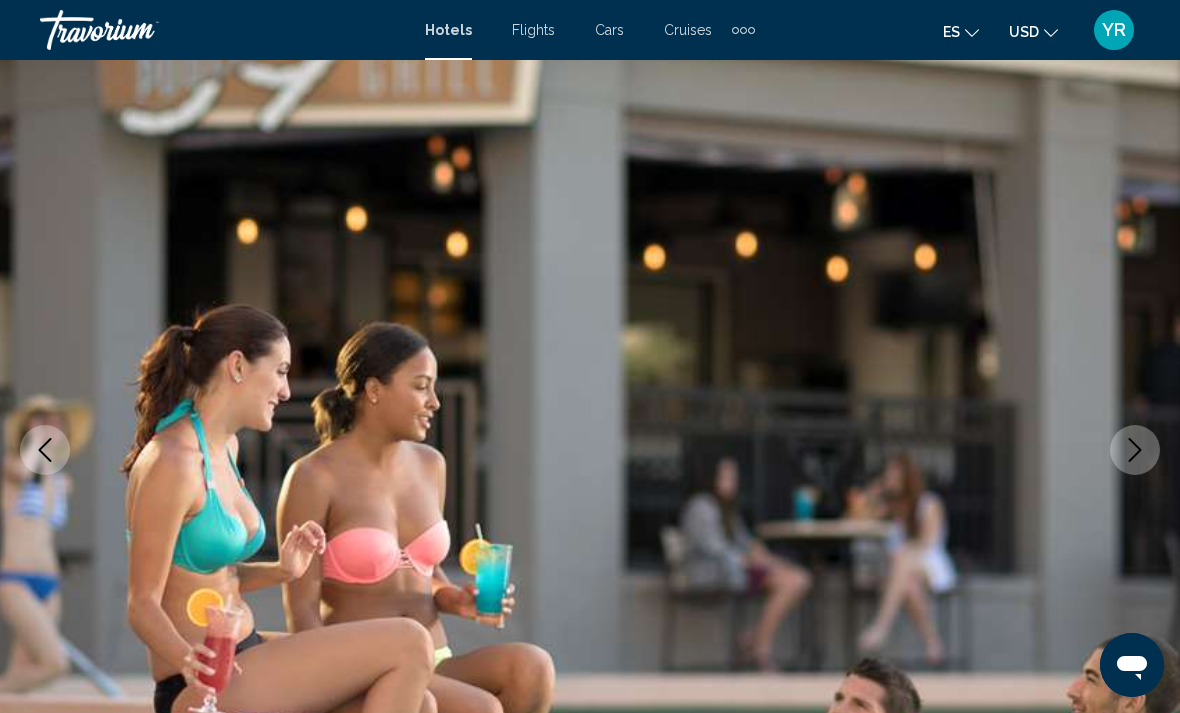 click 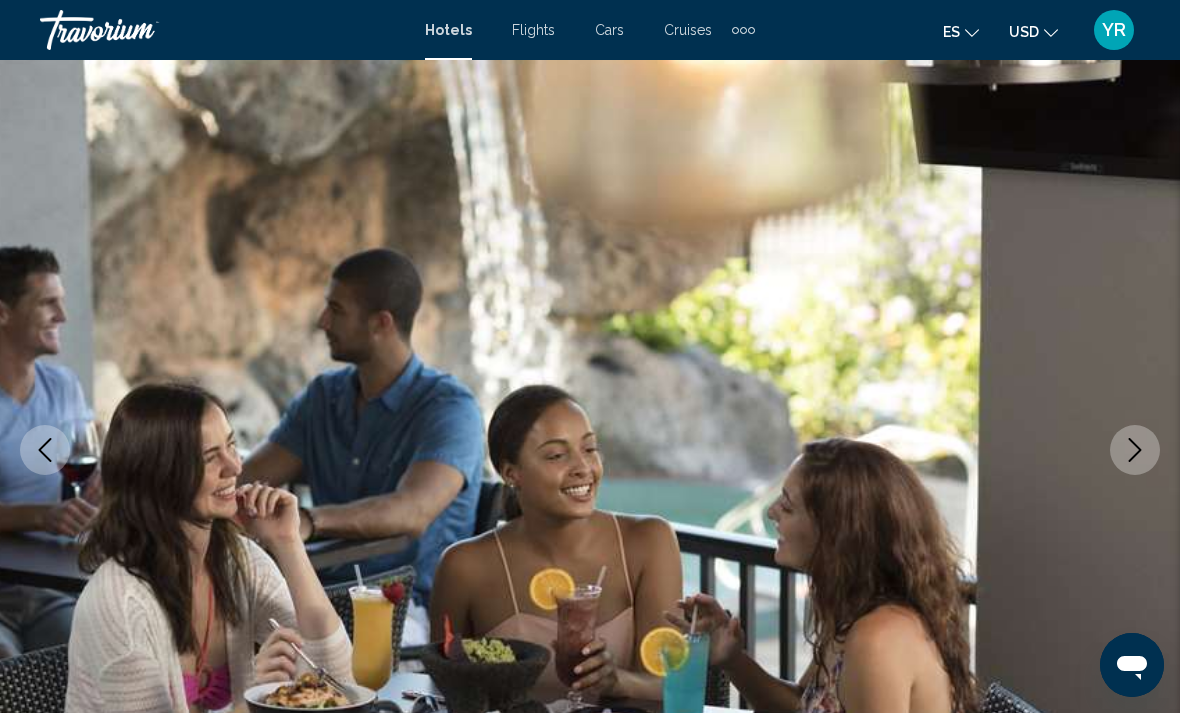 click 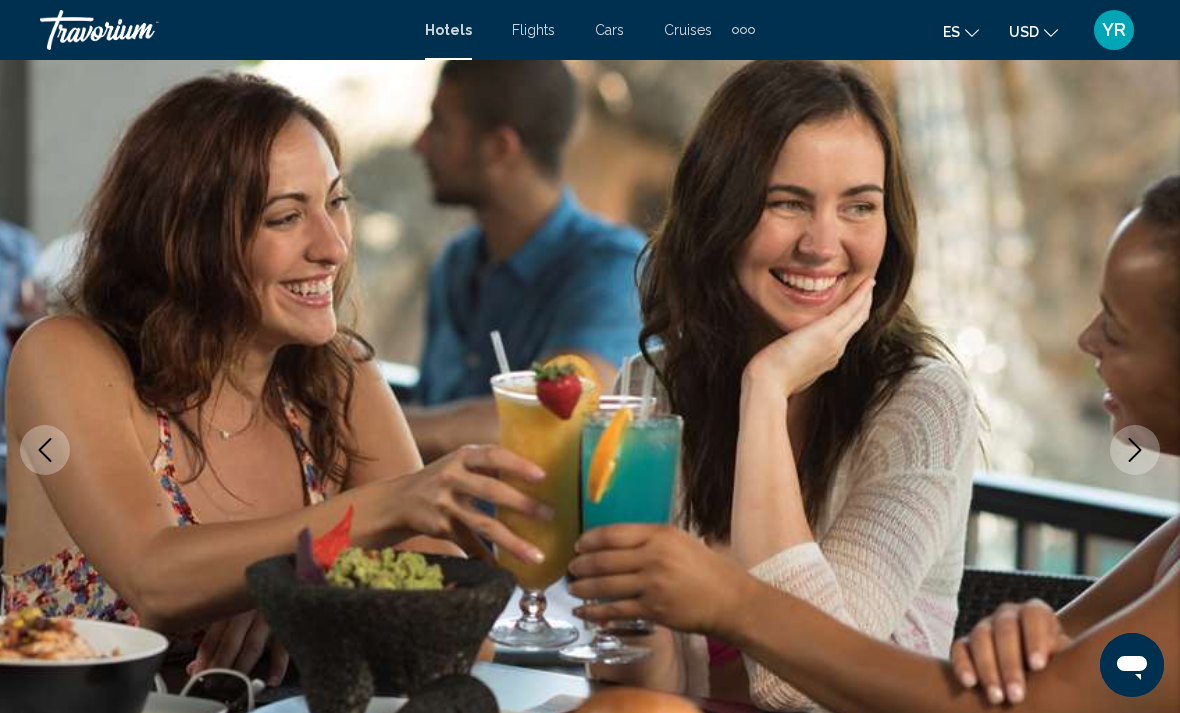 click at bounding box center [1135, 450] 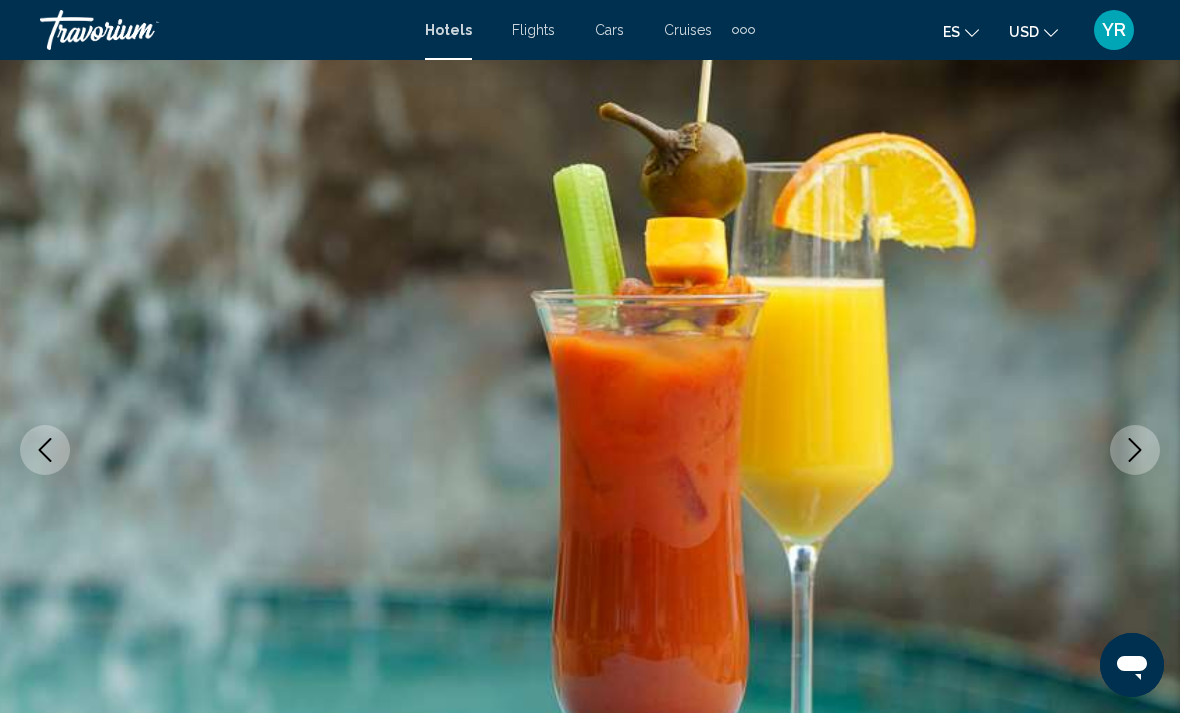 click at bounding box center (1135, 450) 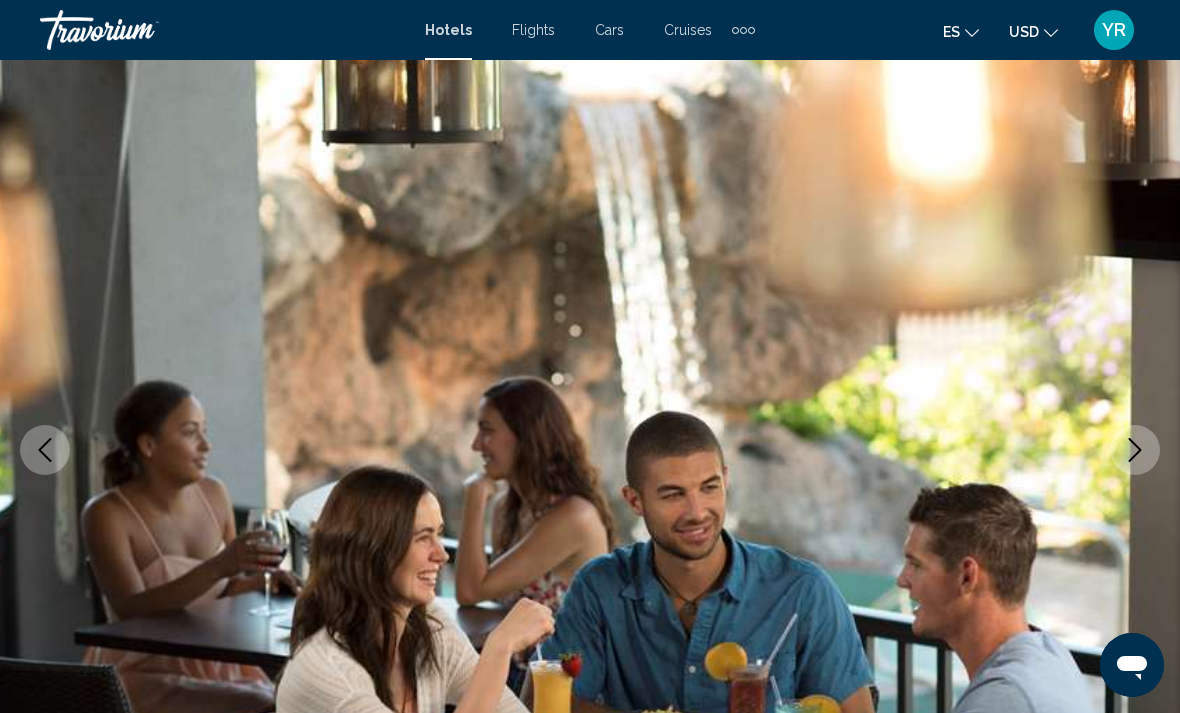 click at bounding box center [1135, 450] 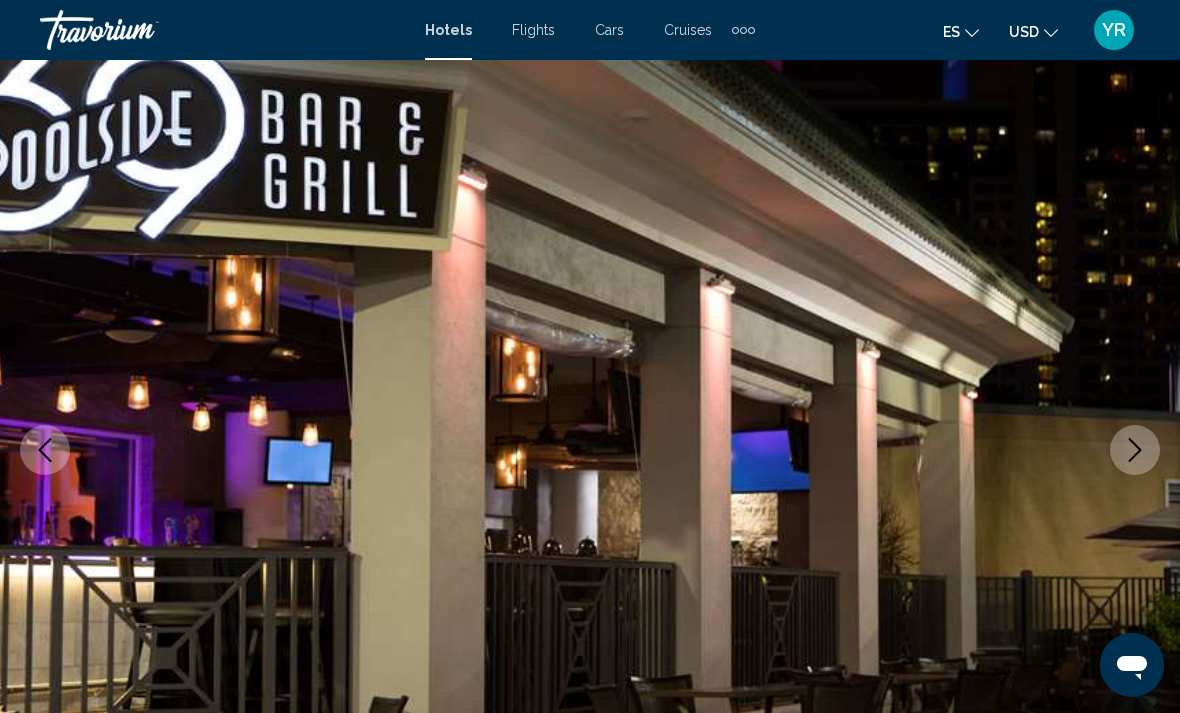 click at bounding box center (590, 450) 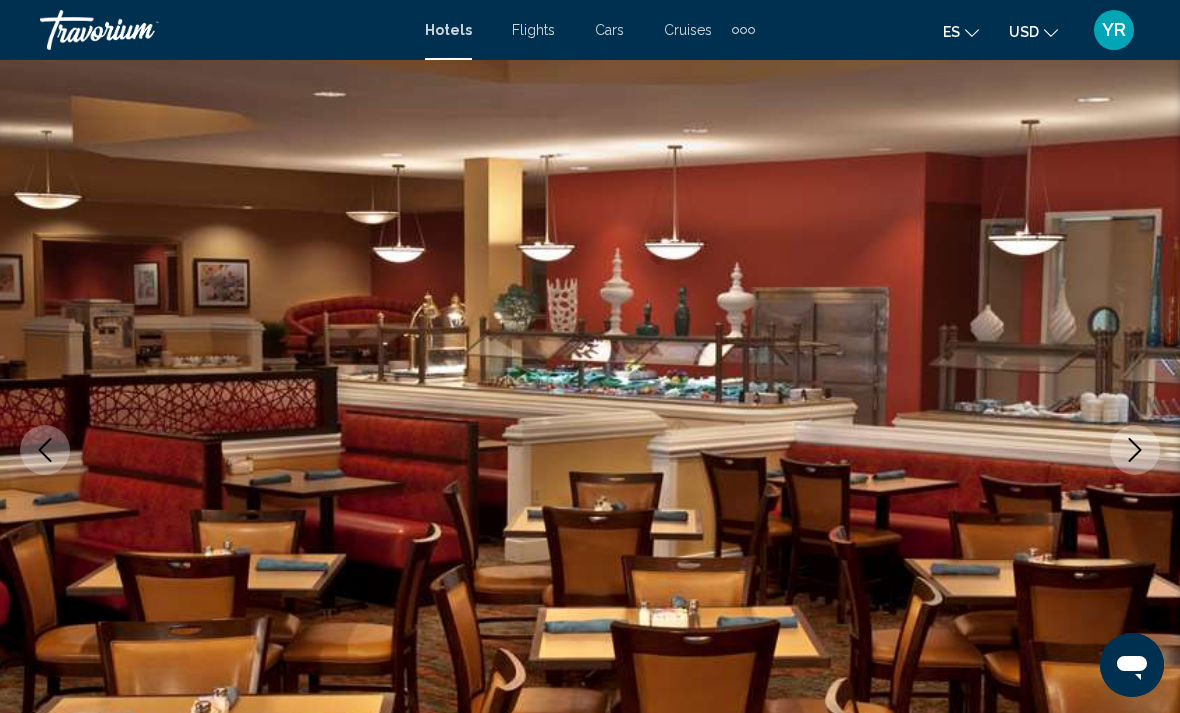 click at bounding box center (1135, 450) 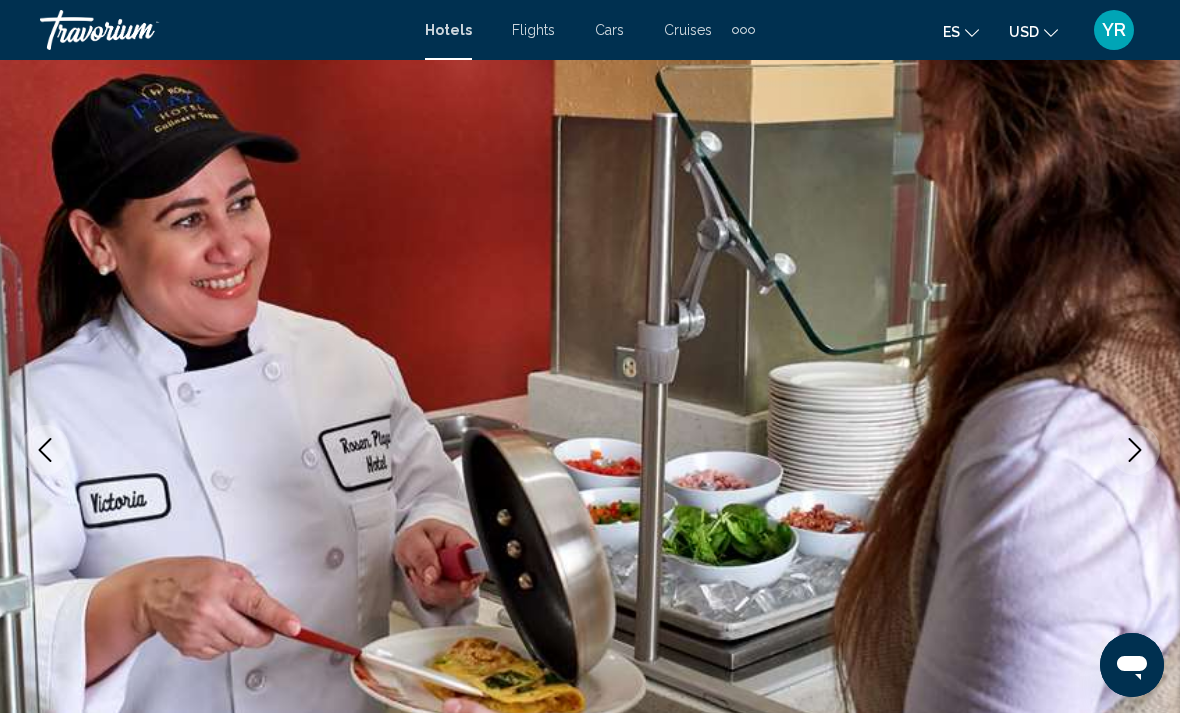 click at bounding box center [590, 450] 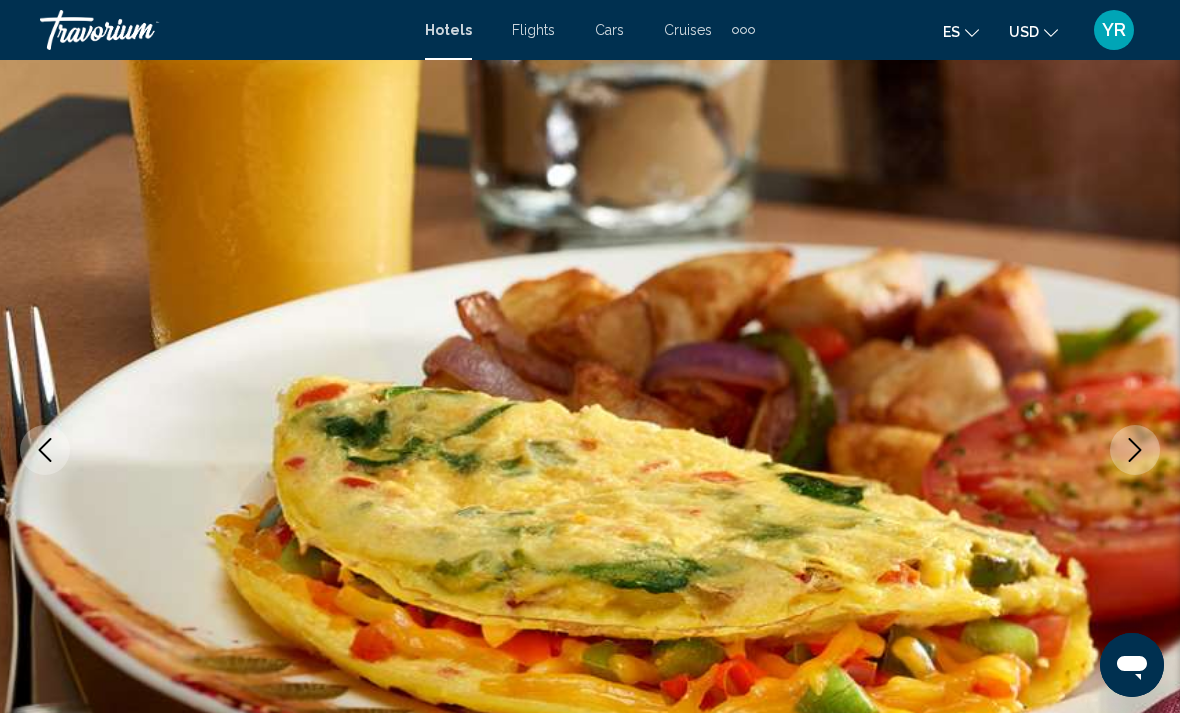 click at bounding box center (1135, 450) 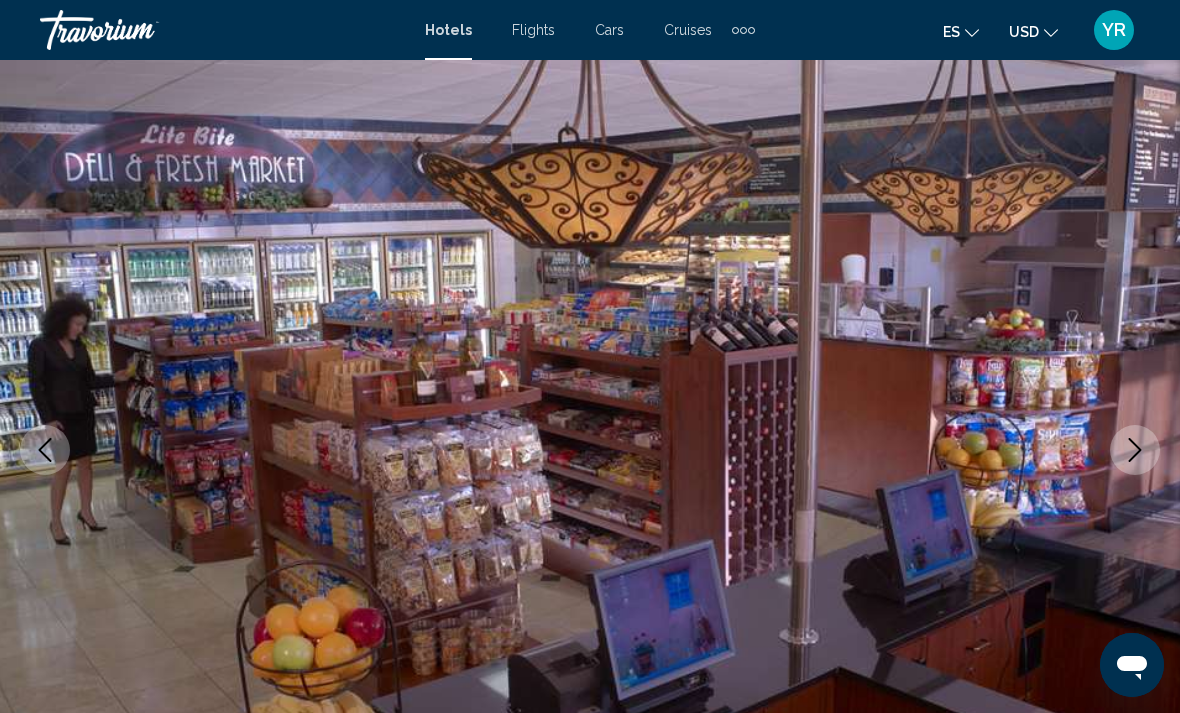click at bounding box center (590, 450) 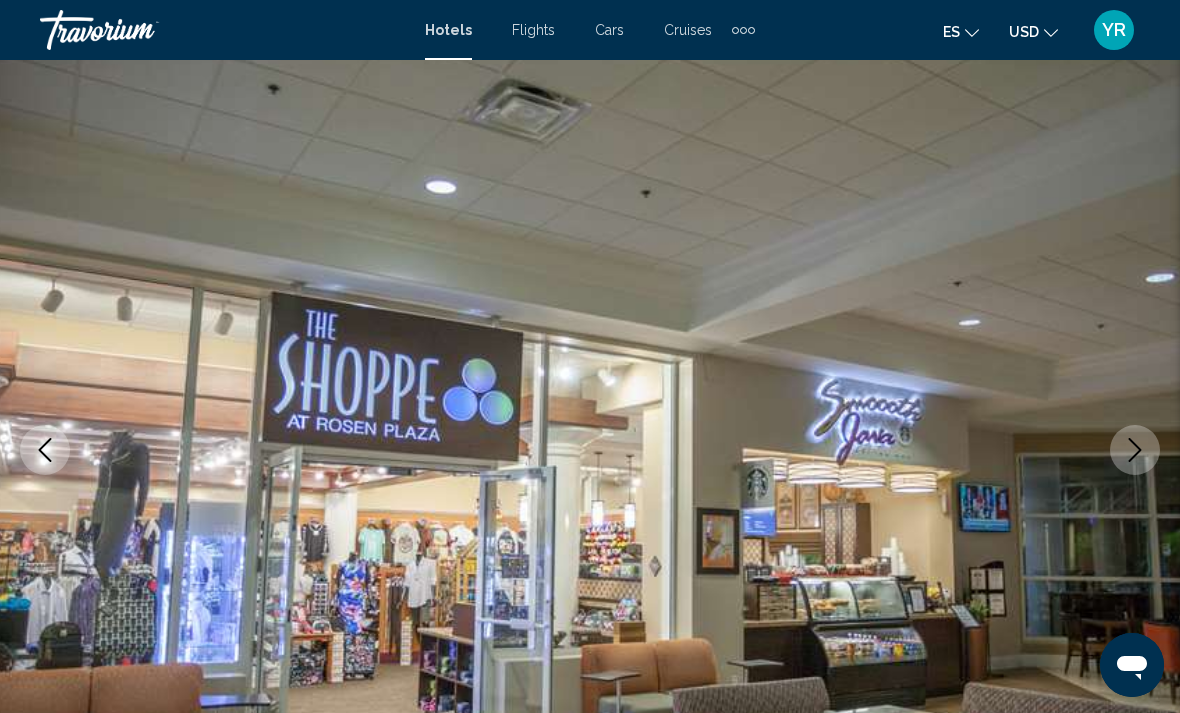 click at bounding box center (590, 450) 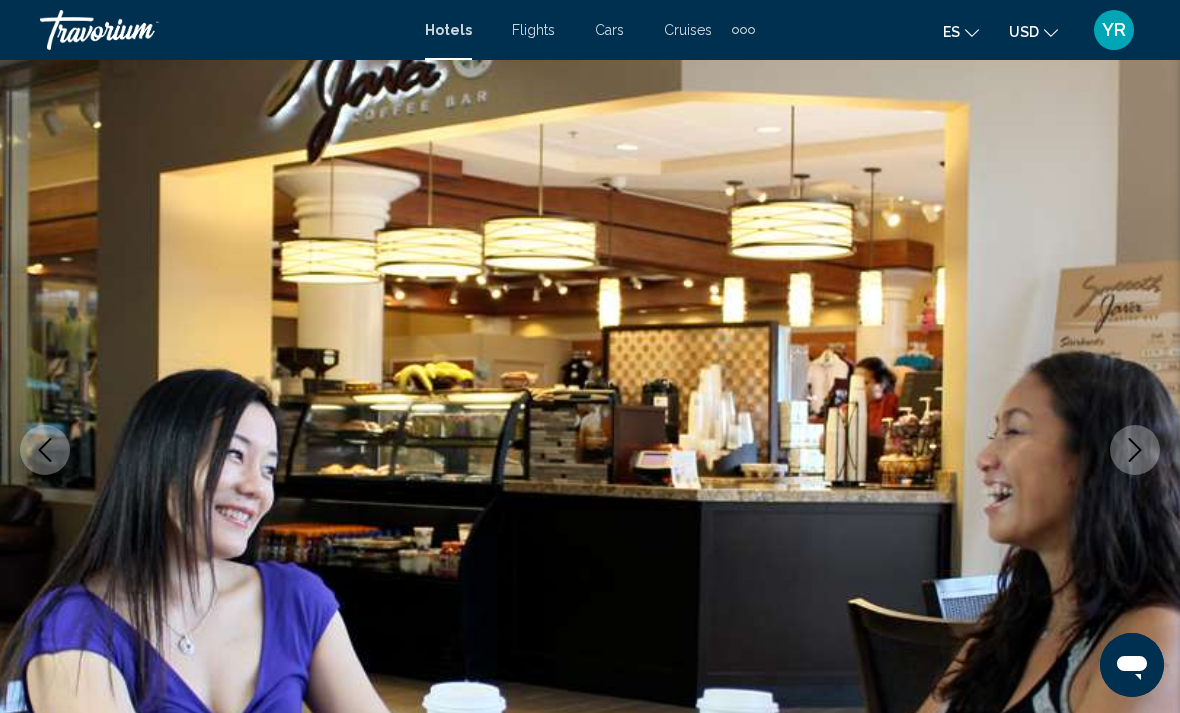 click 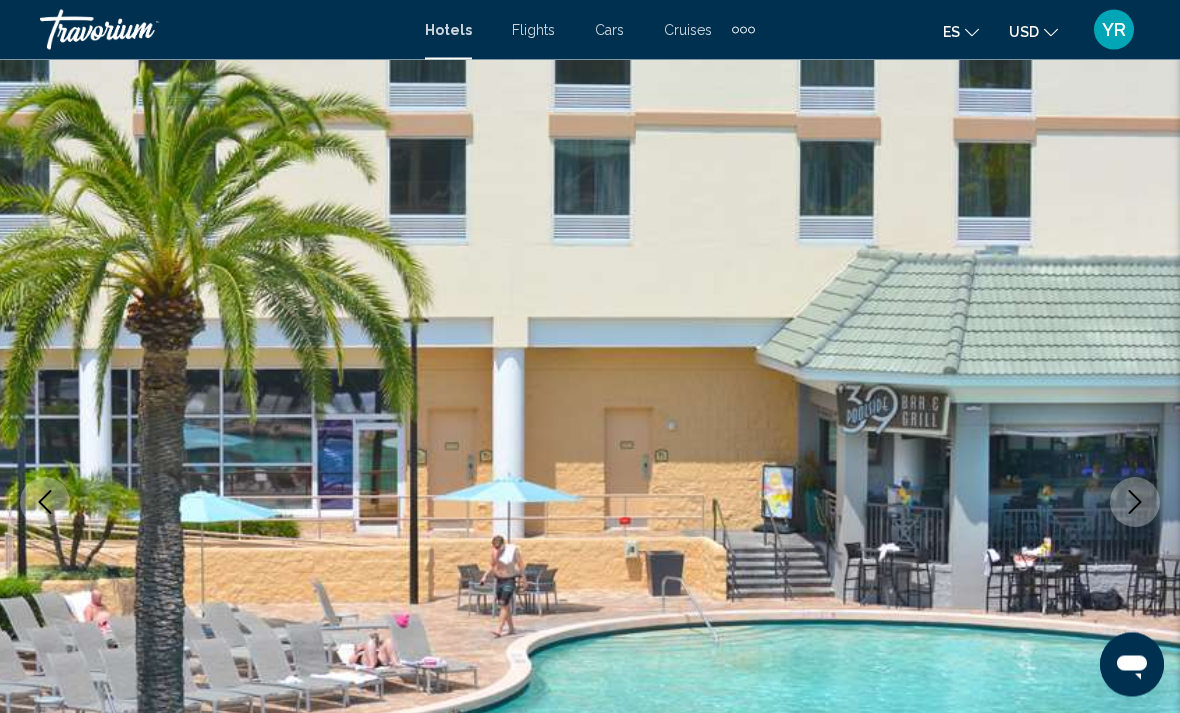 scroll, scrollTop: 0, scrollLeft: 0, axis: both 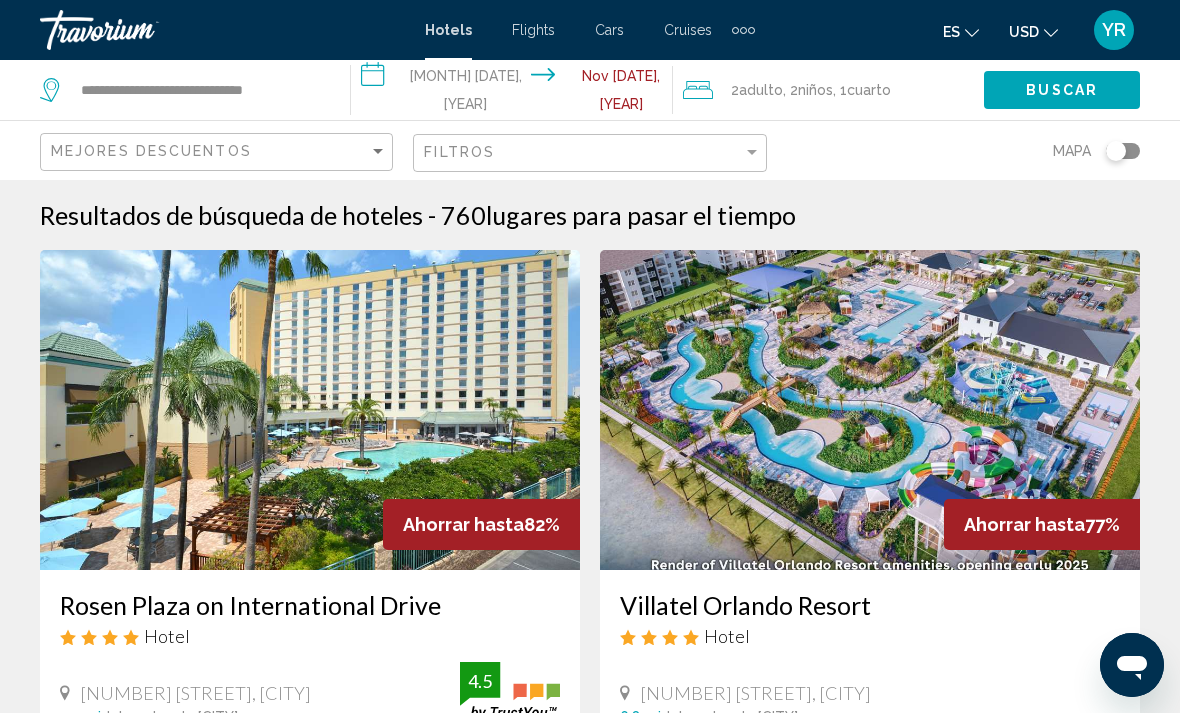 click at bounding box center (870, 410) 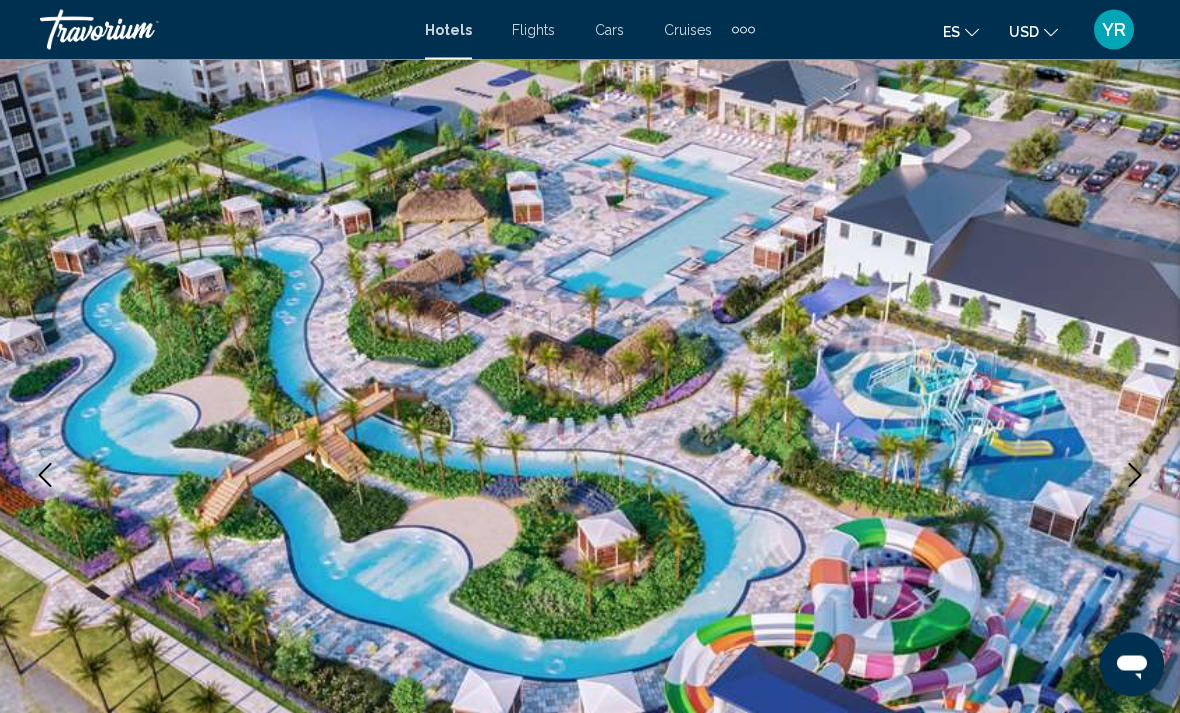 scroll, scrollTop: 89, scrollLeft: 0, axis: vertical 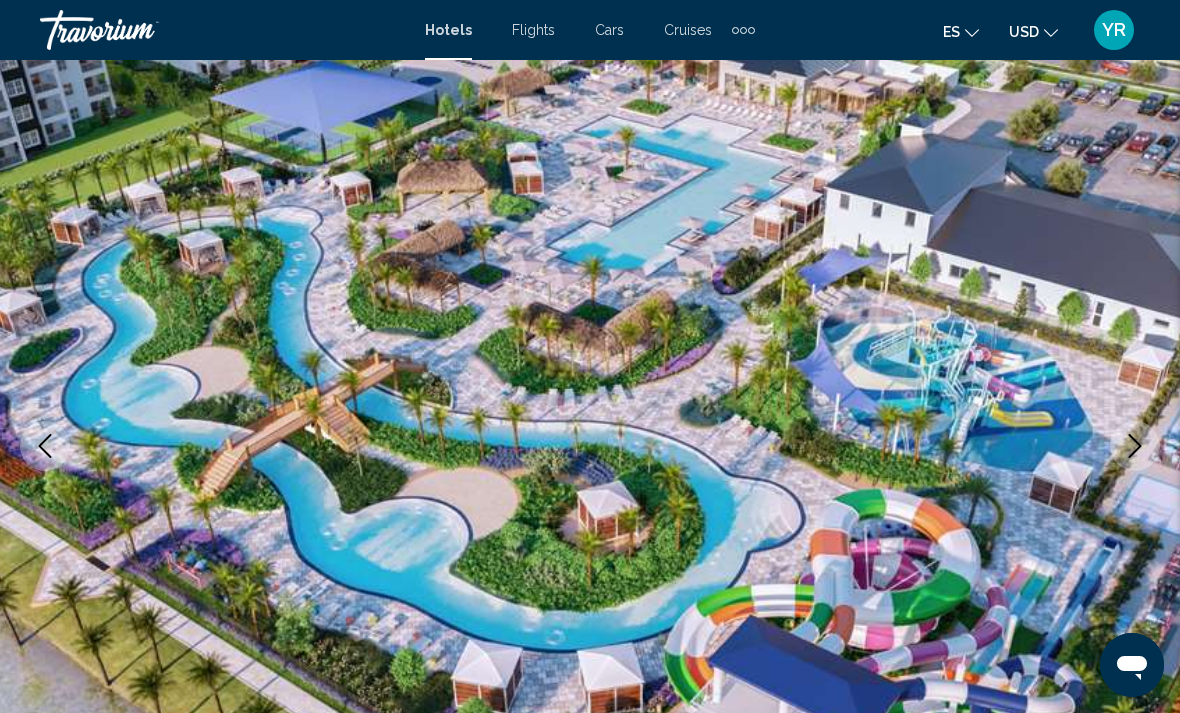 click 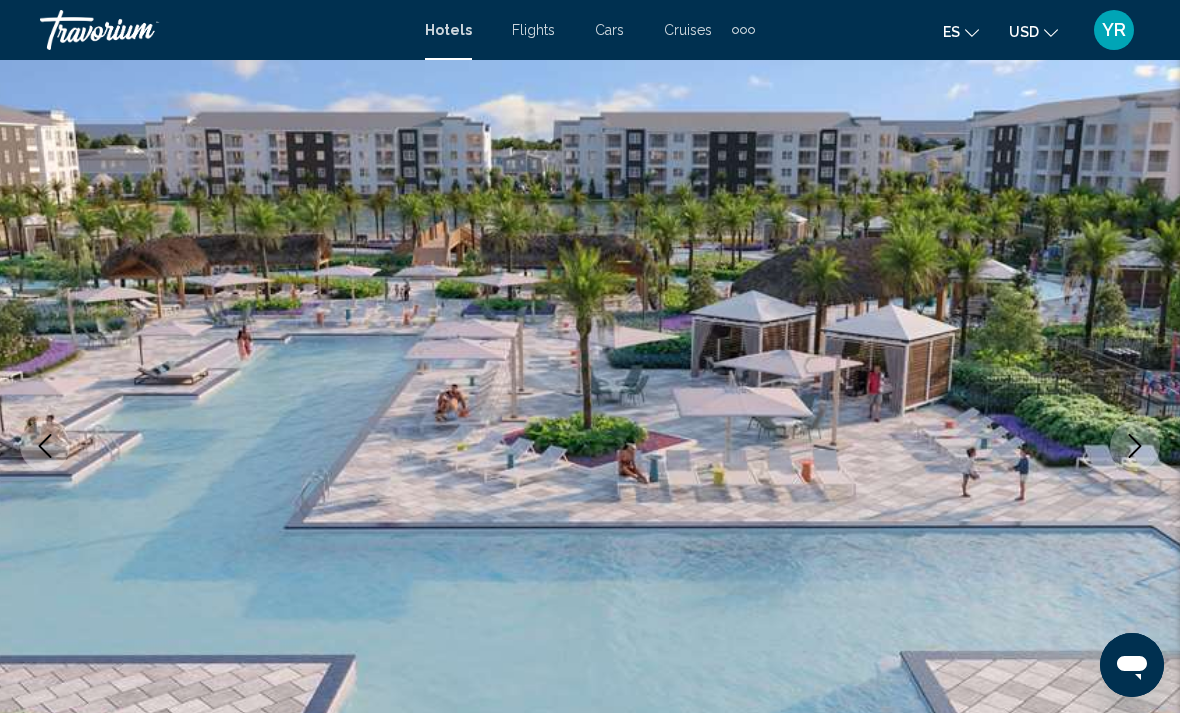 click at bounding box center (1135, 446) 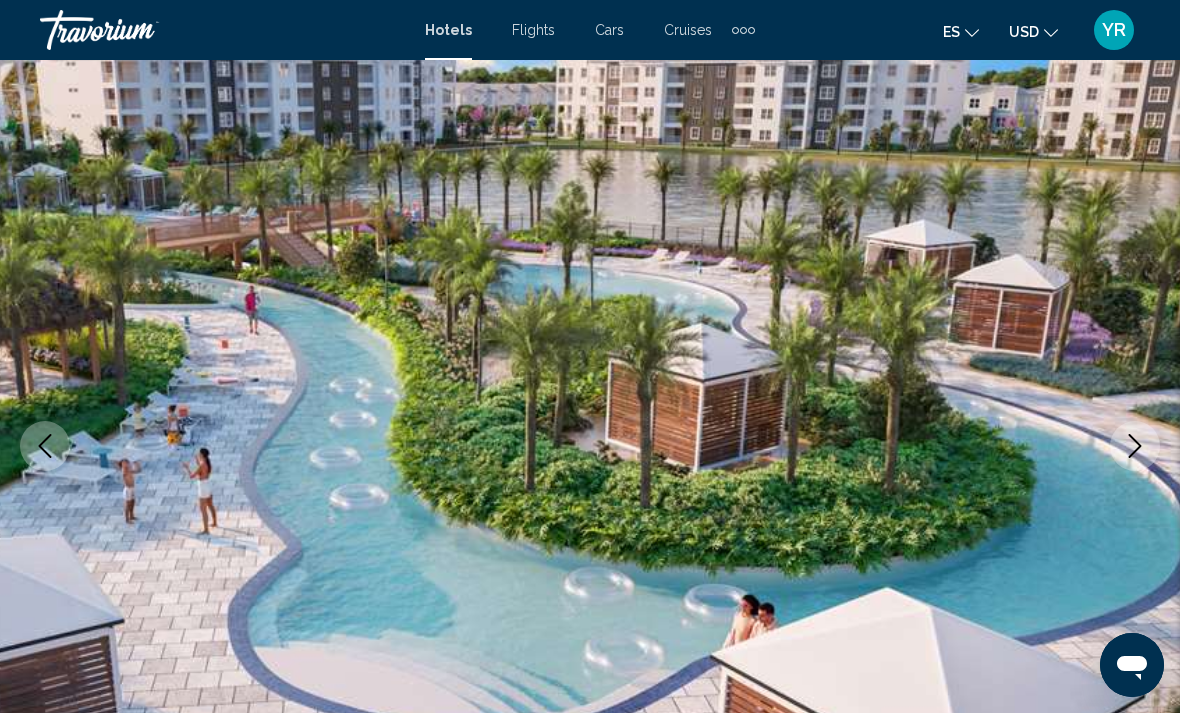click 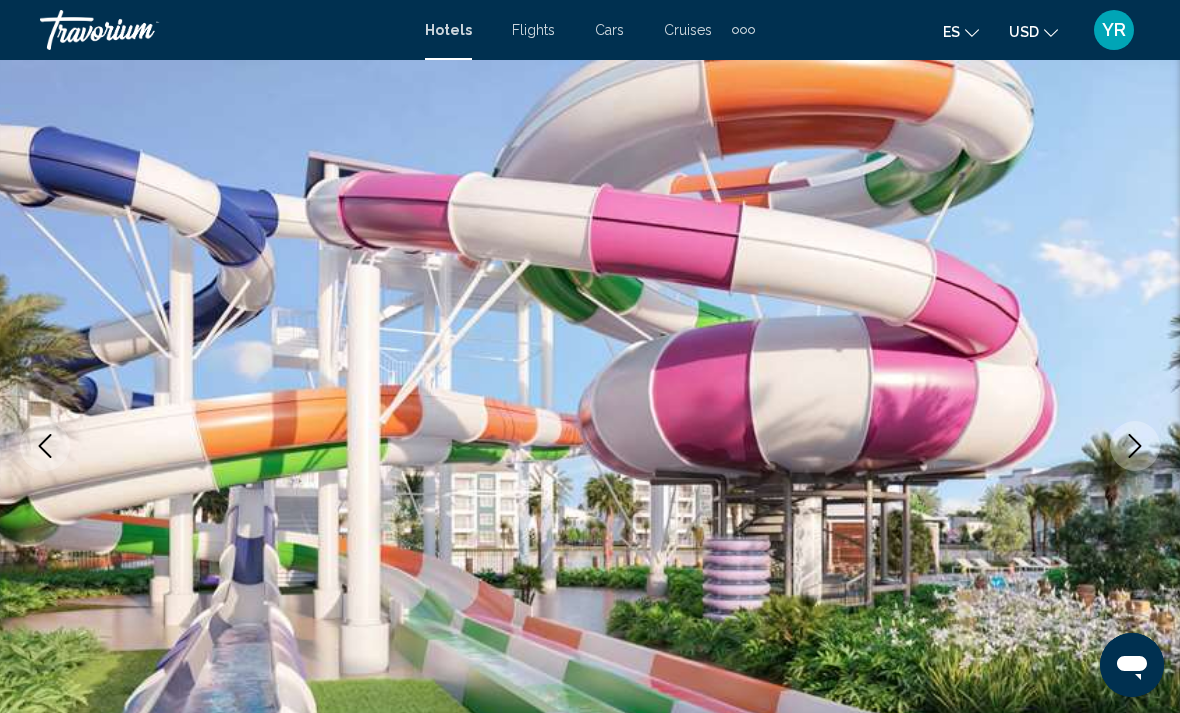 click at bounding box center [1135, 446] 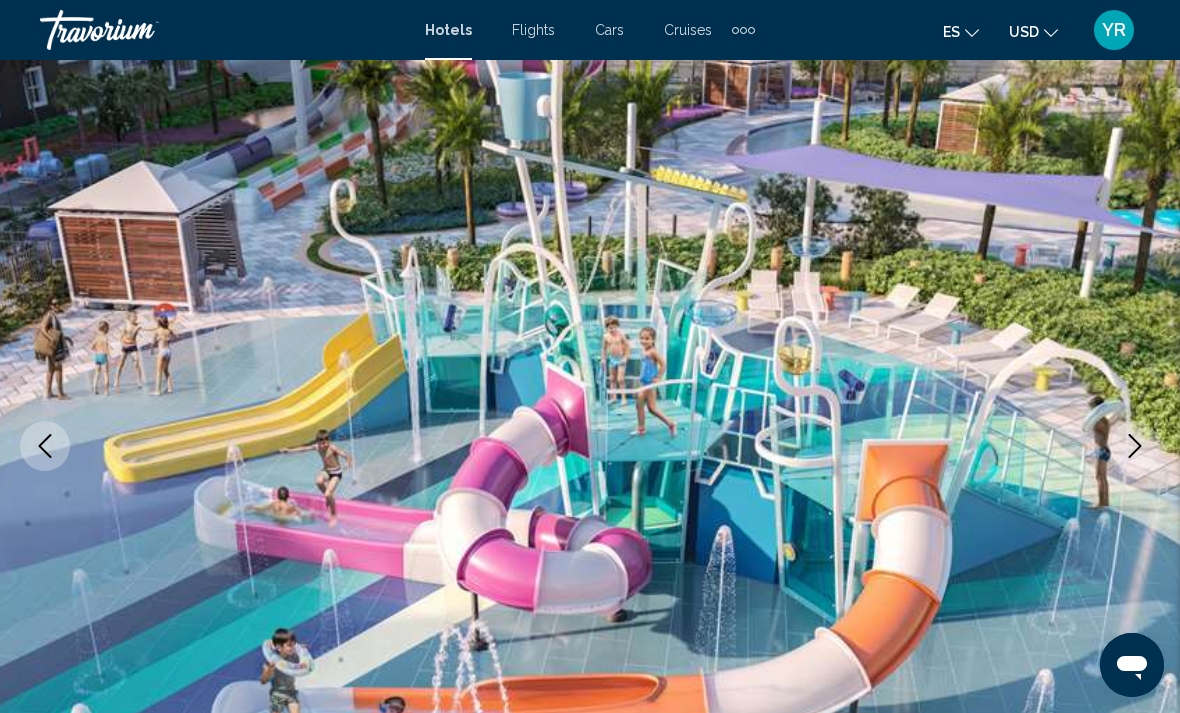 click 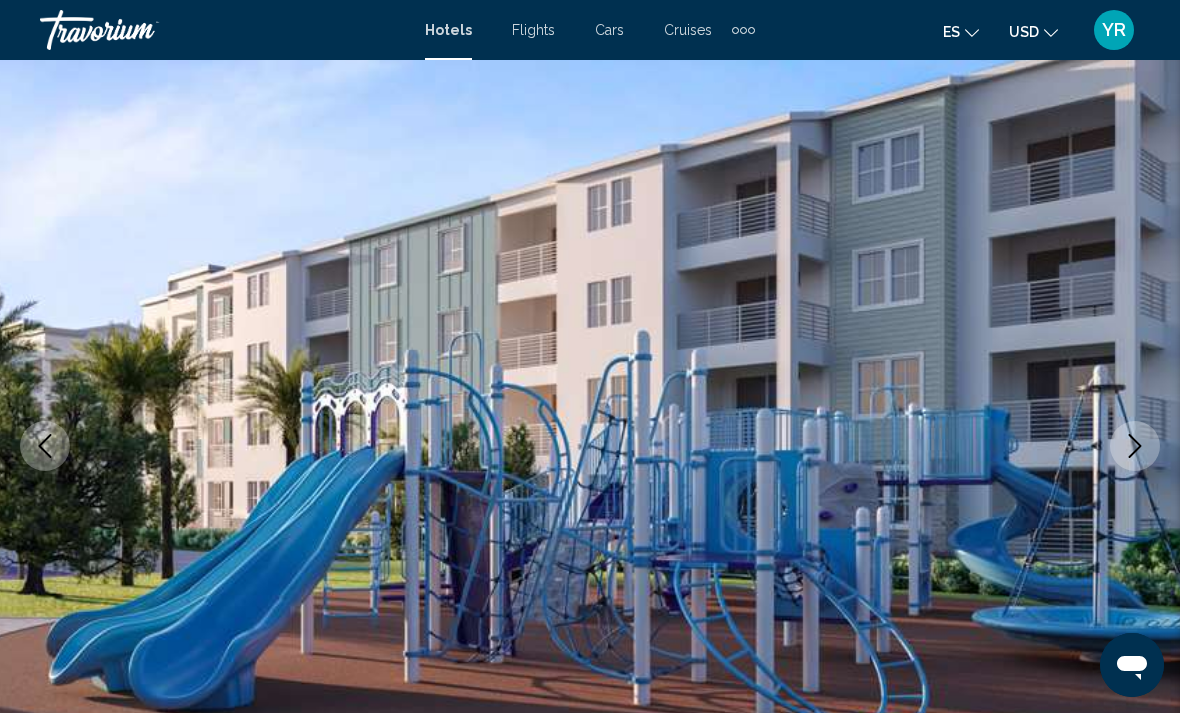 click 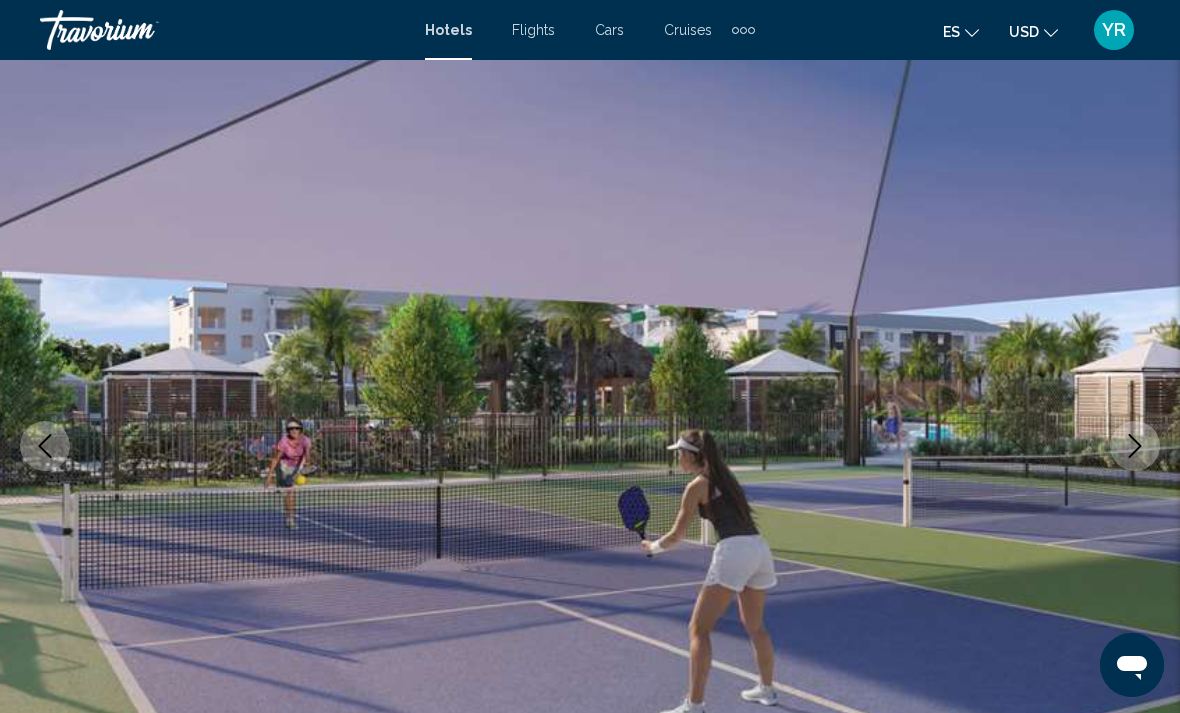 click 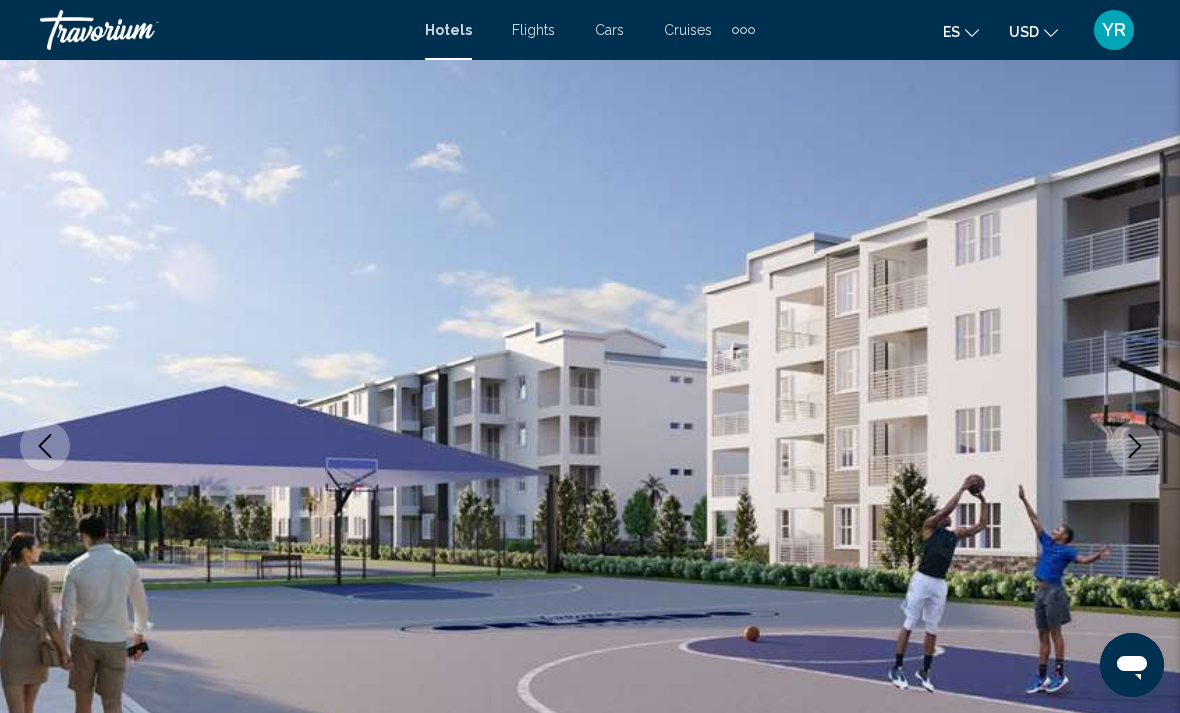 click 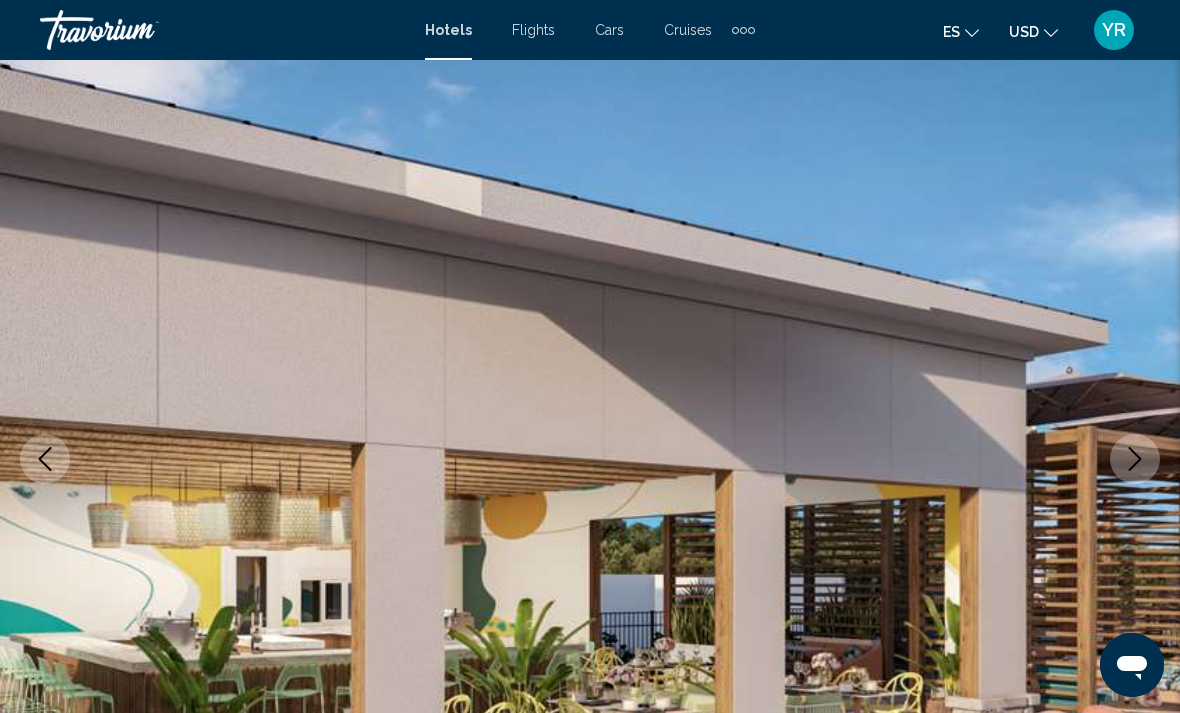 scroll, scrollTop: 78, scrollLeft: 0, axis: vertical 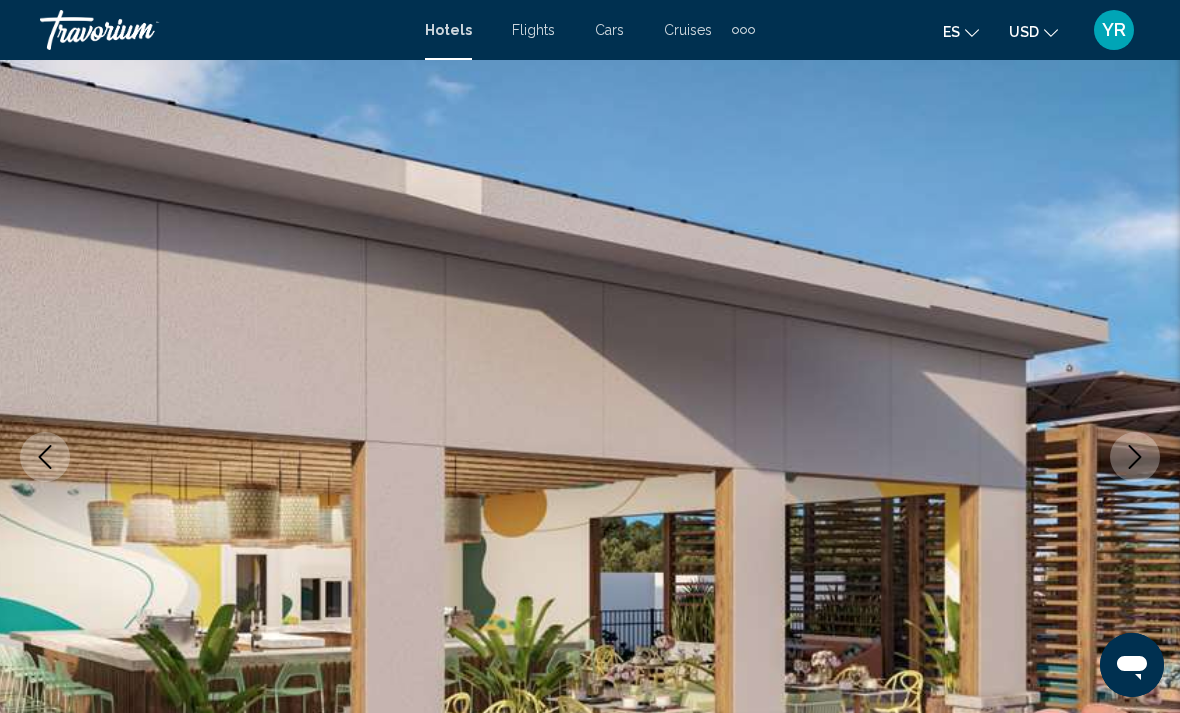 click at bounding box center [1135, 457] 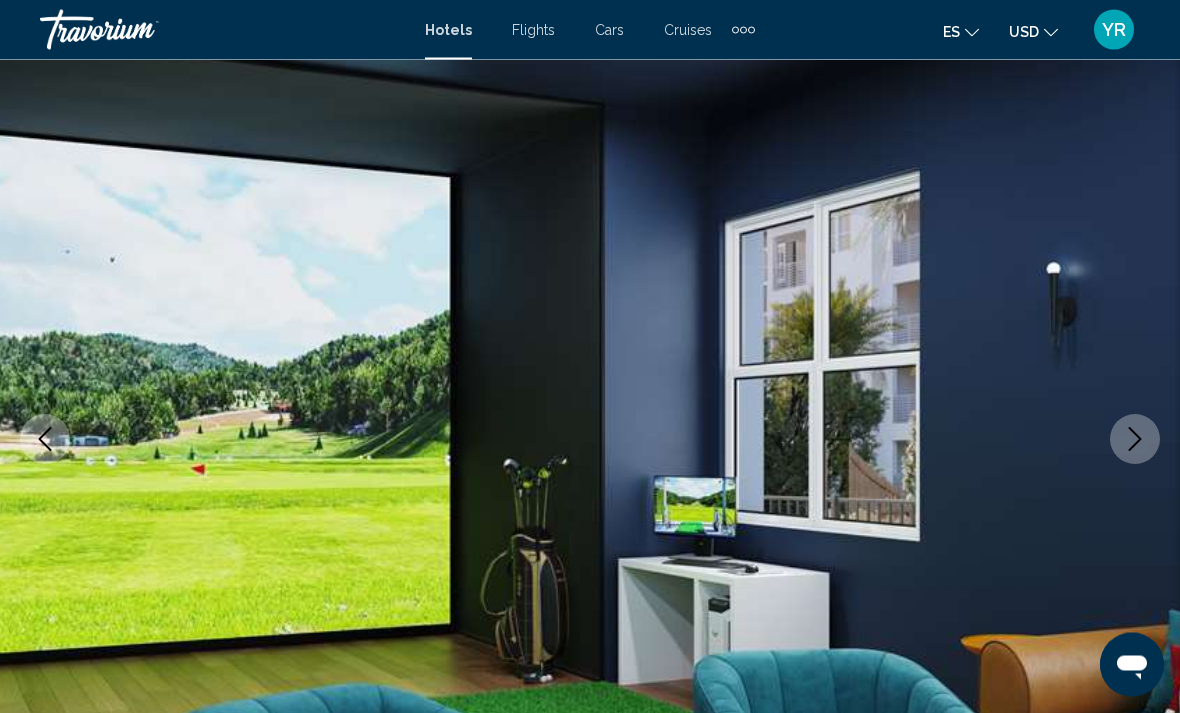 click at bounding box center (1135, 440) 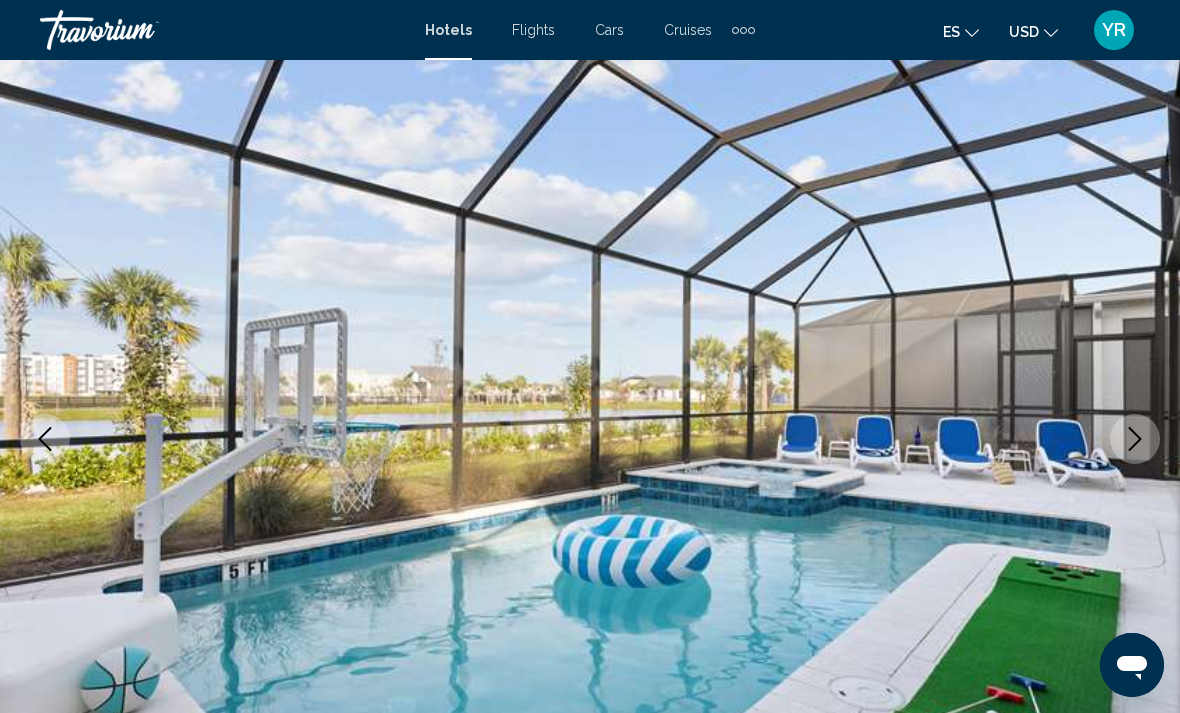 click 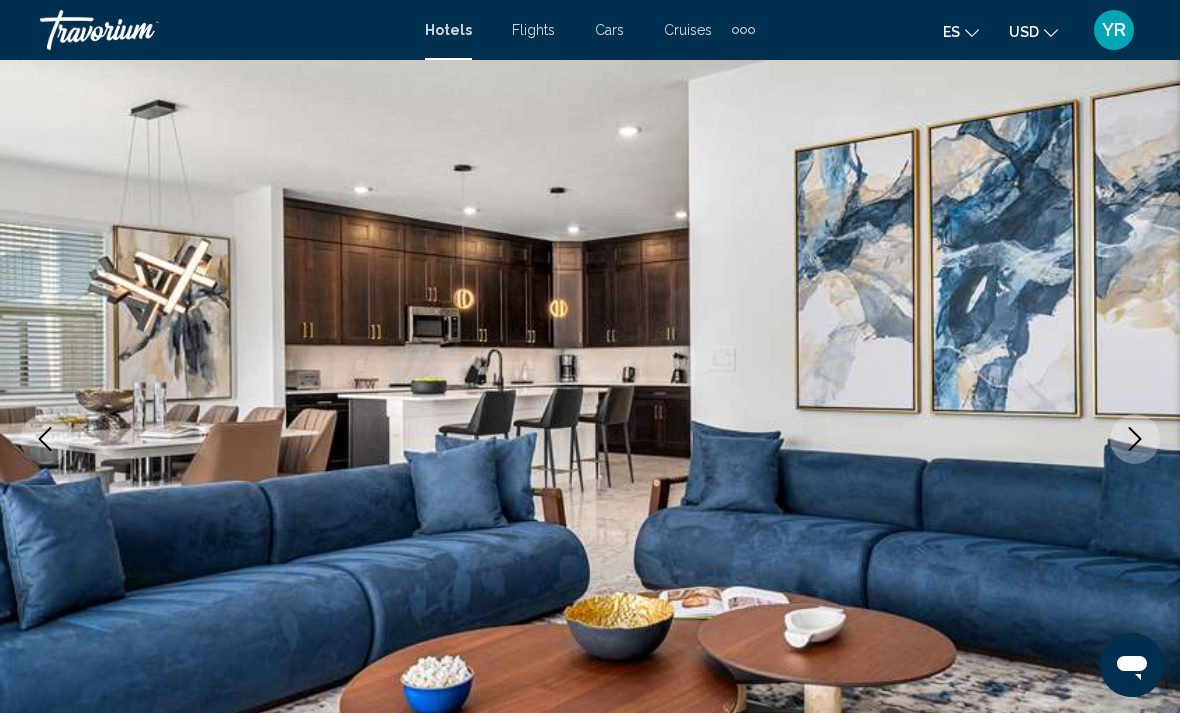 click 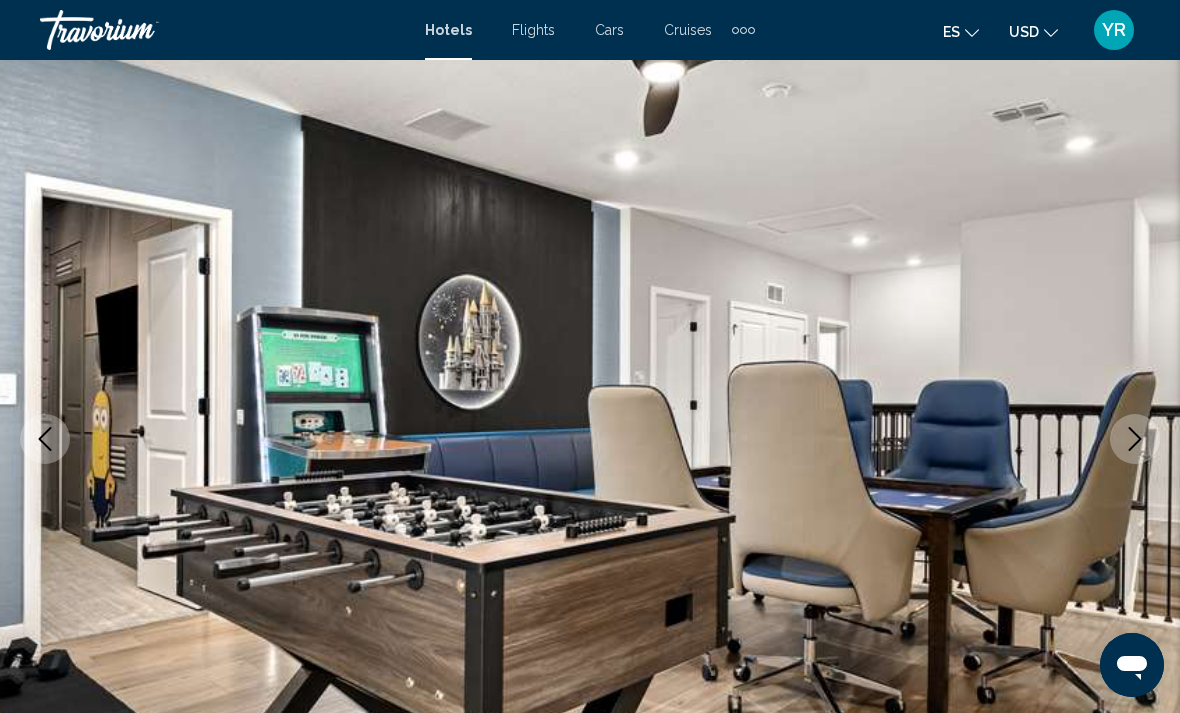 click 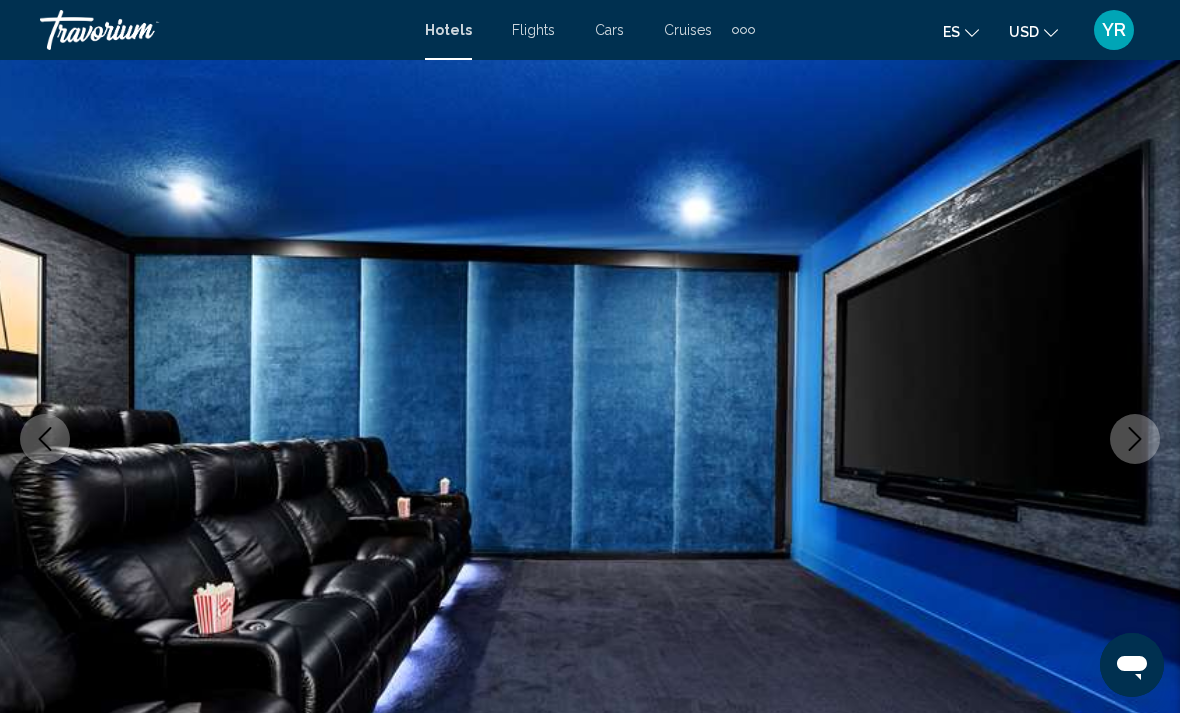 click at bounding box center (1135, 439) 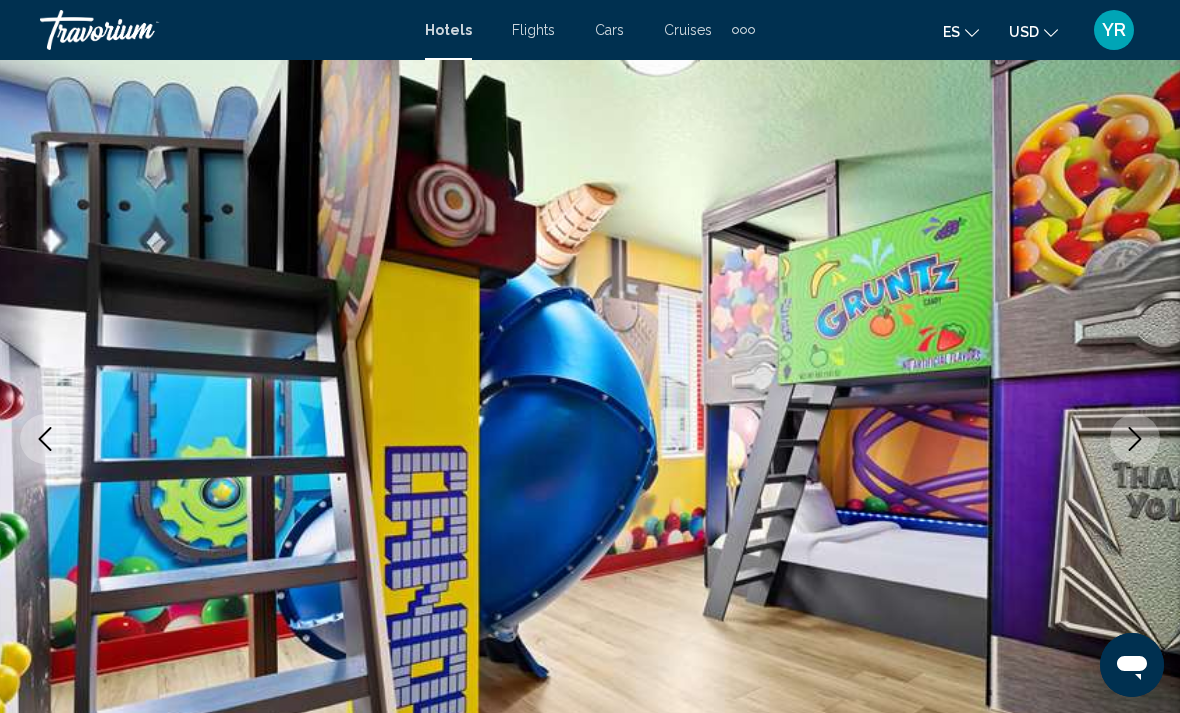 click 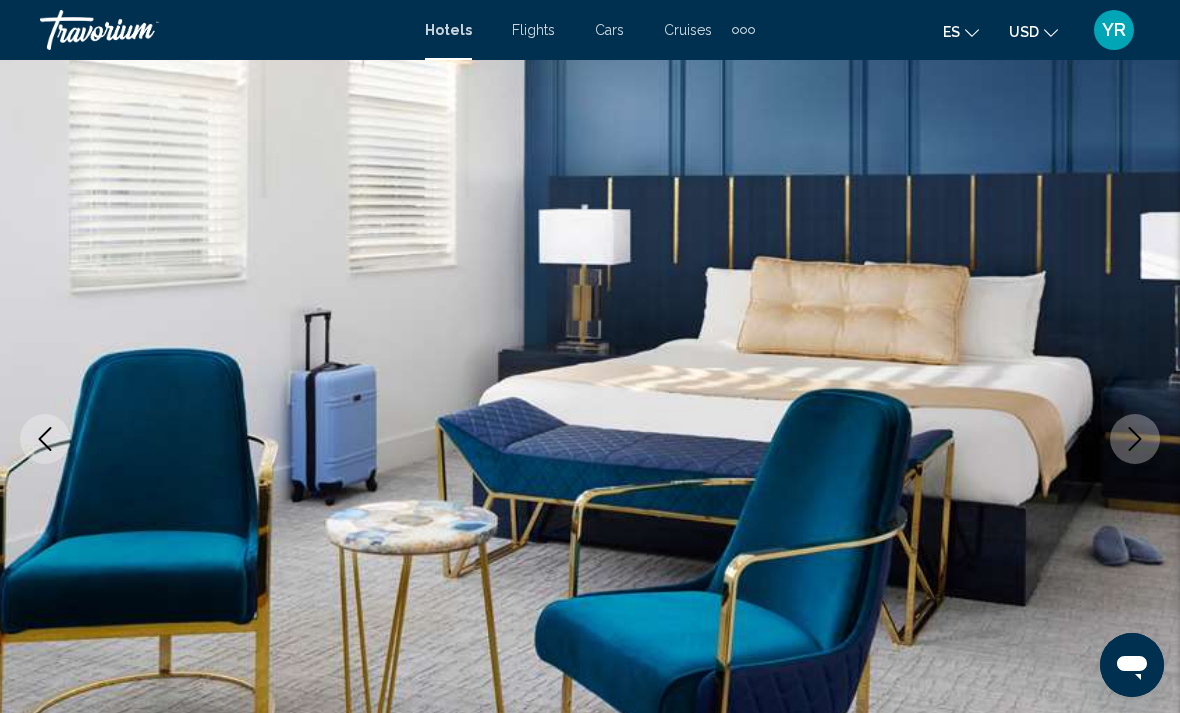 click at bounding box center (1135, 439) 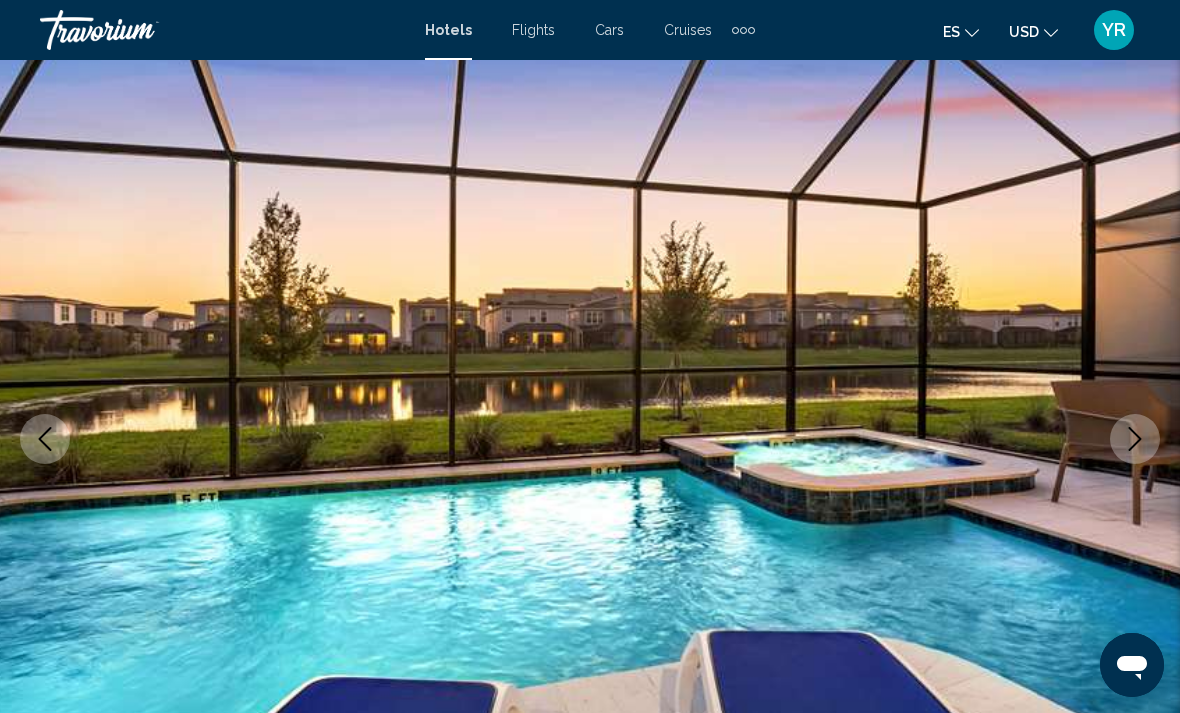 click 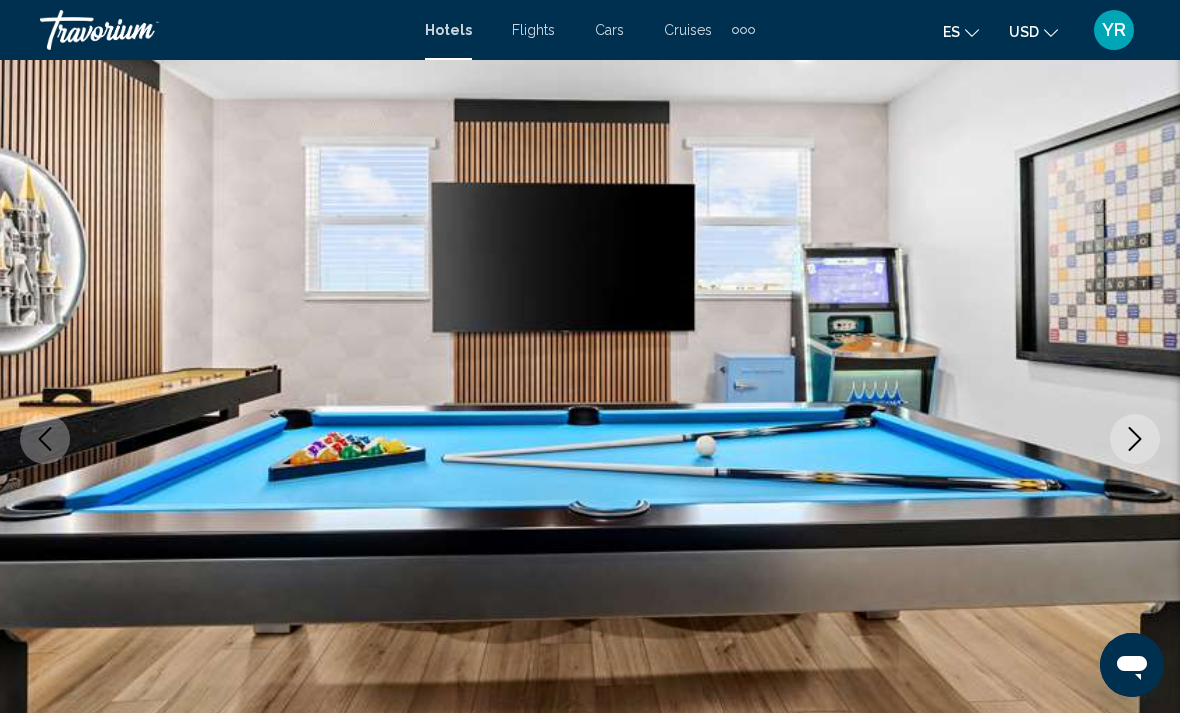 click at bounding box center (1135, 439) 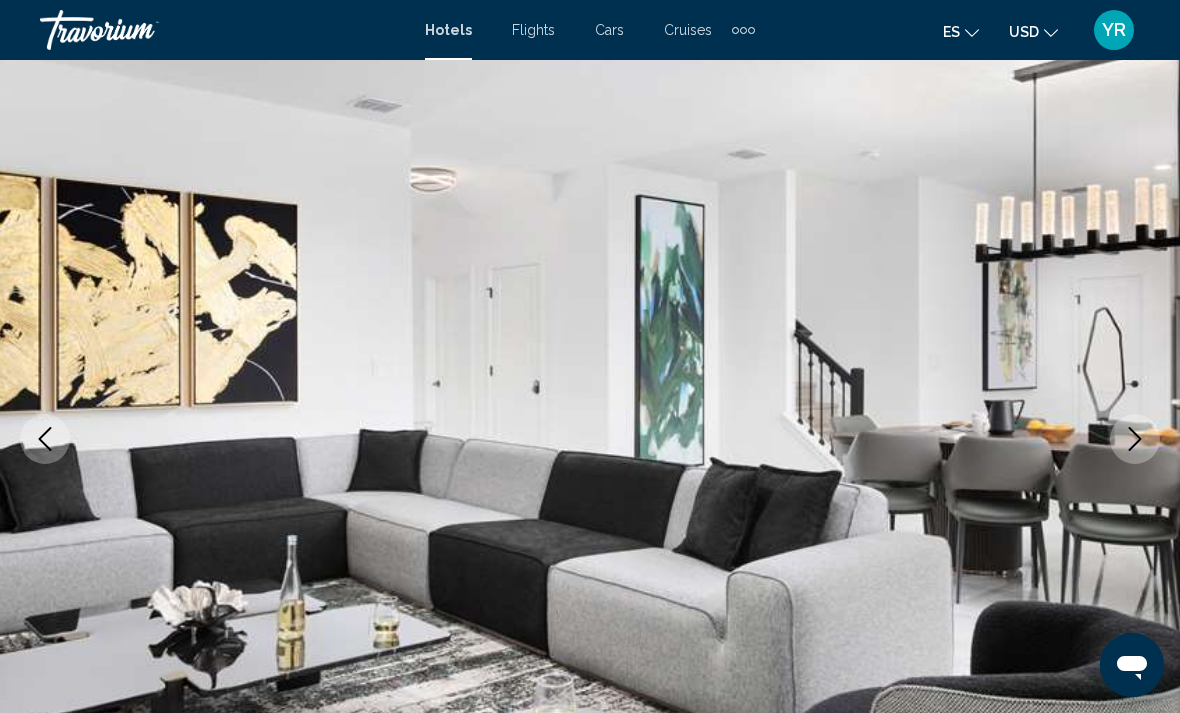click 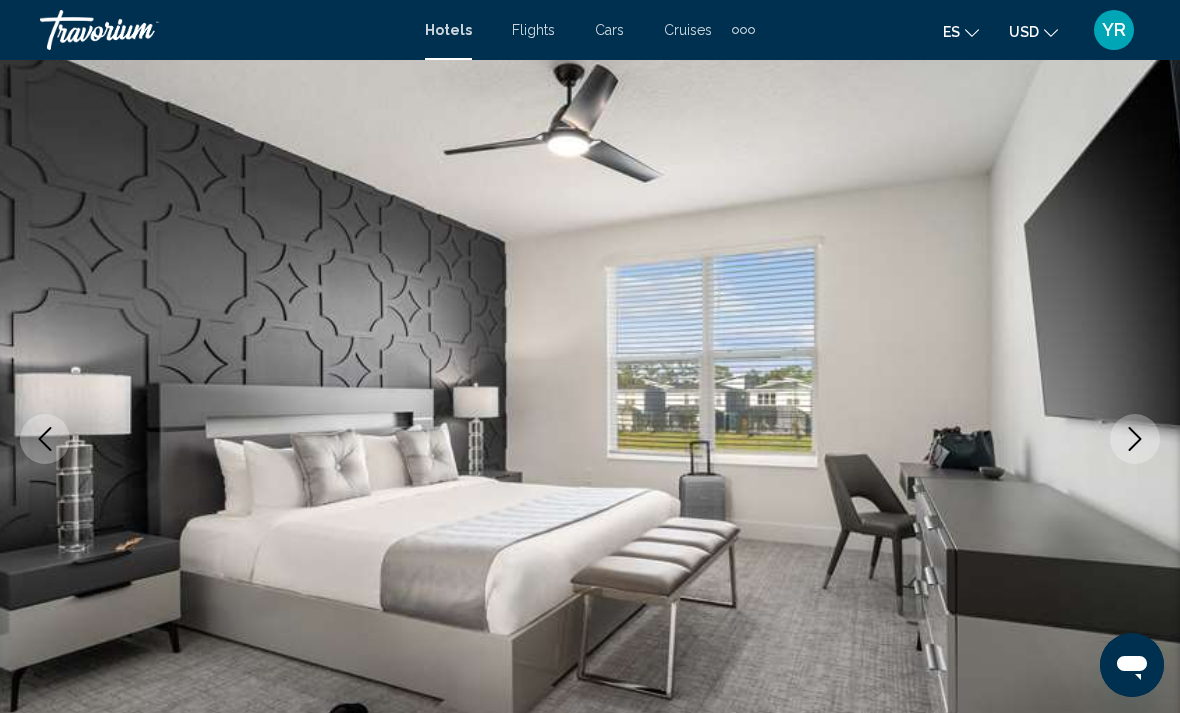 click 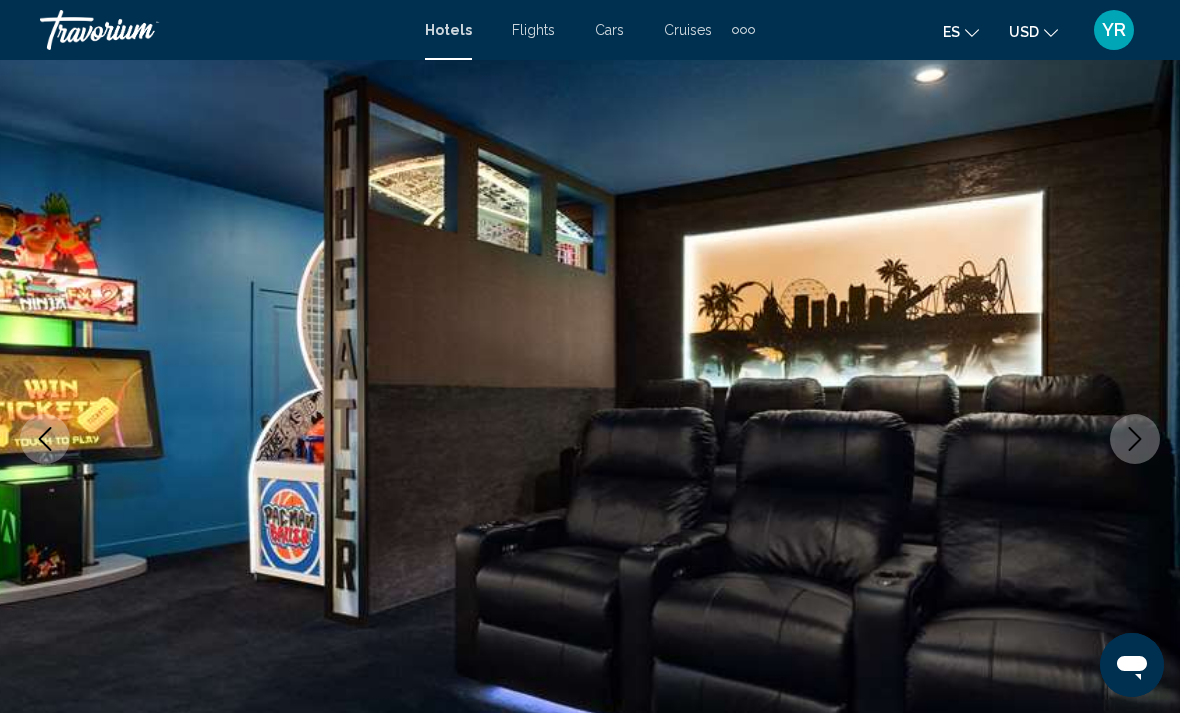 click at bounding box center (1135, 439) 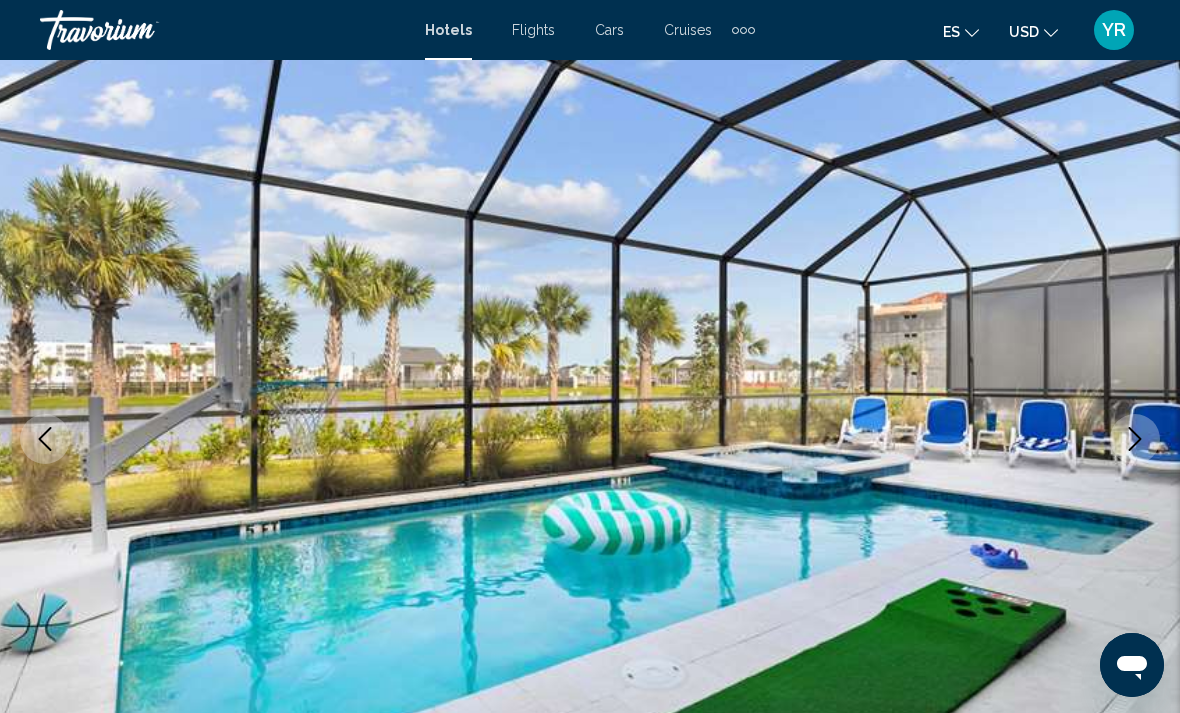 click 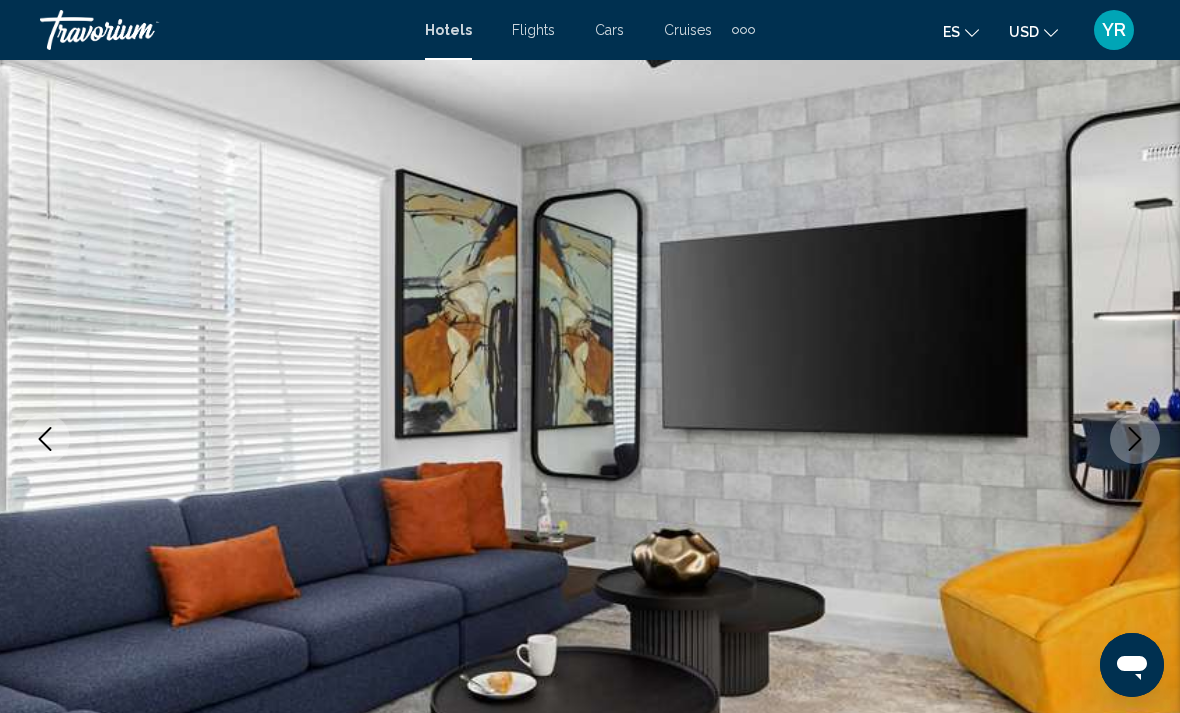 click 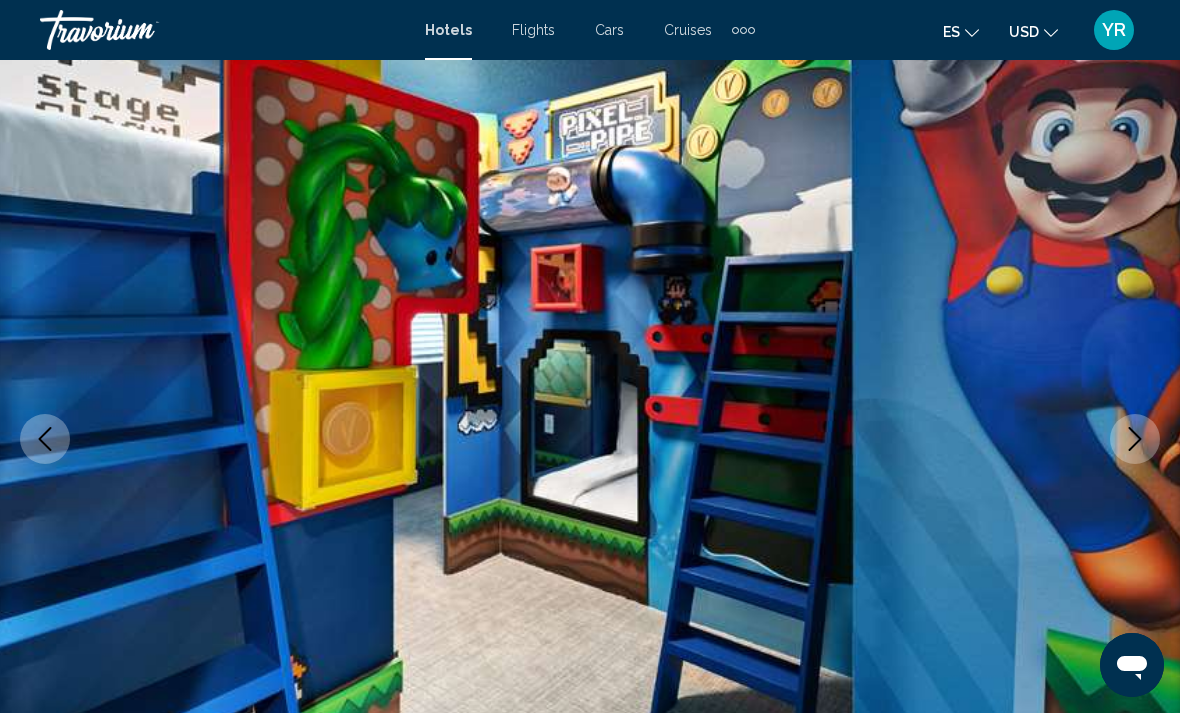 click 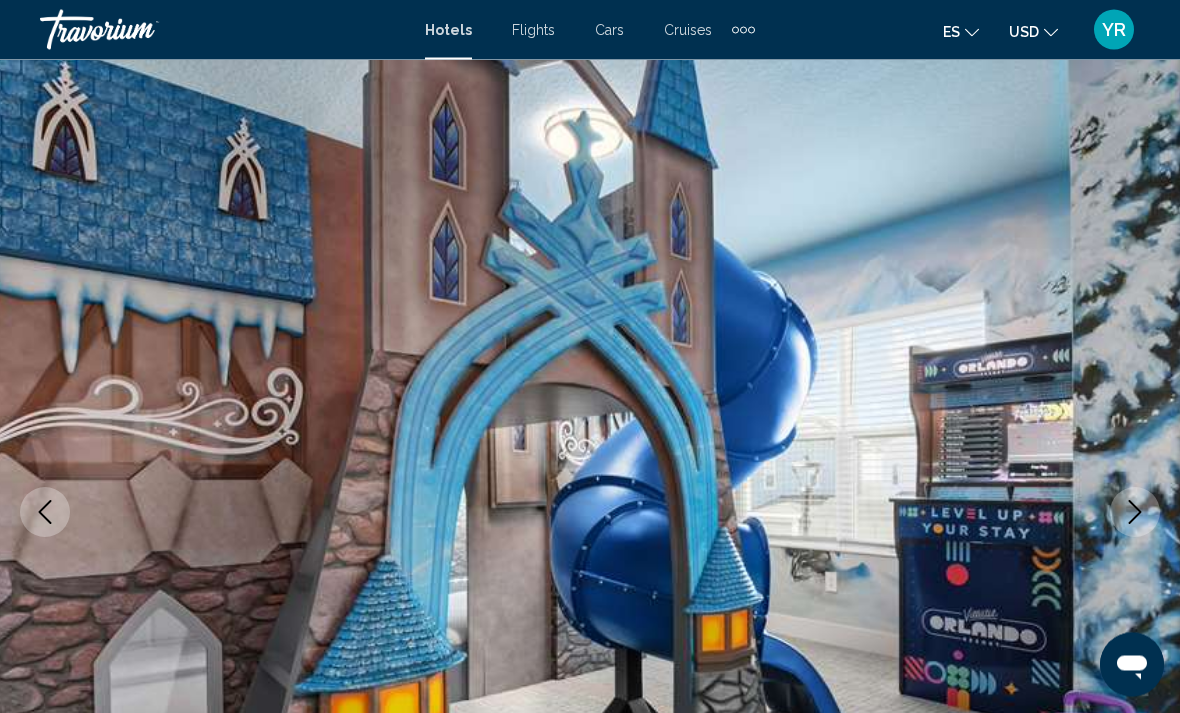 scroll, scrollTop: 0, scrollLeft: 0, axis: both 